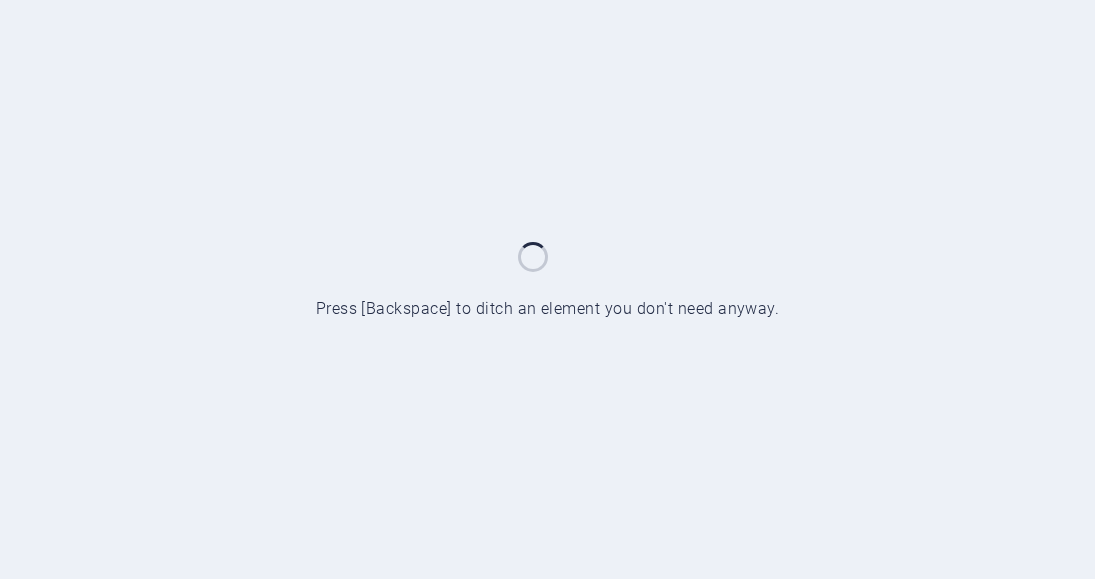 scroll, scrollTop: 0, scrollLeft: 0, axis: both 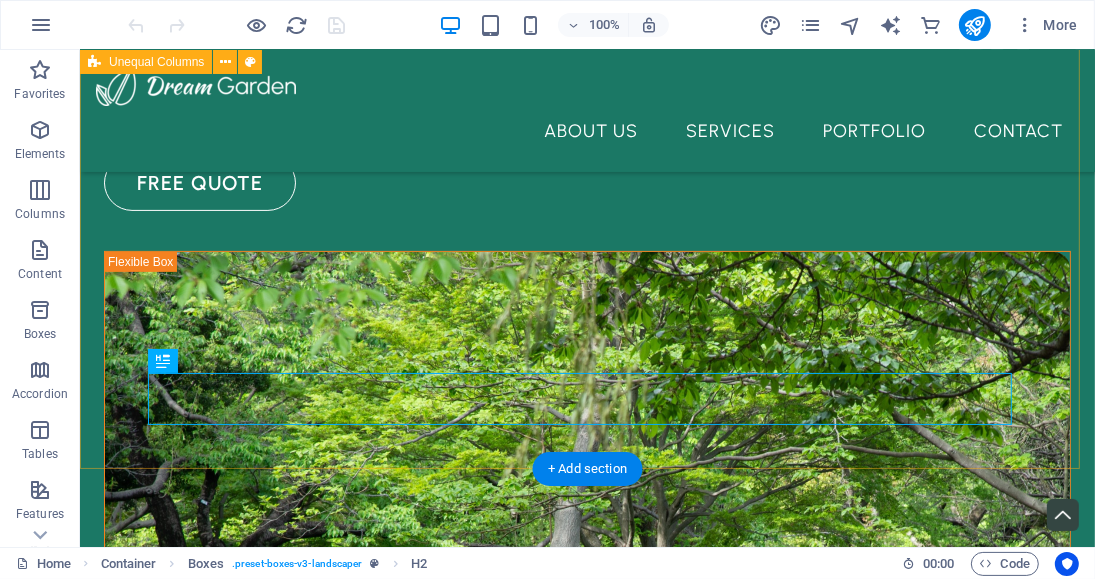 click at bounding box center [40, 250] 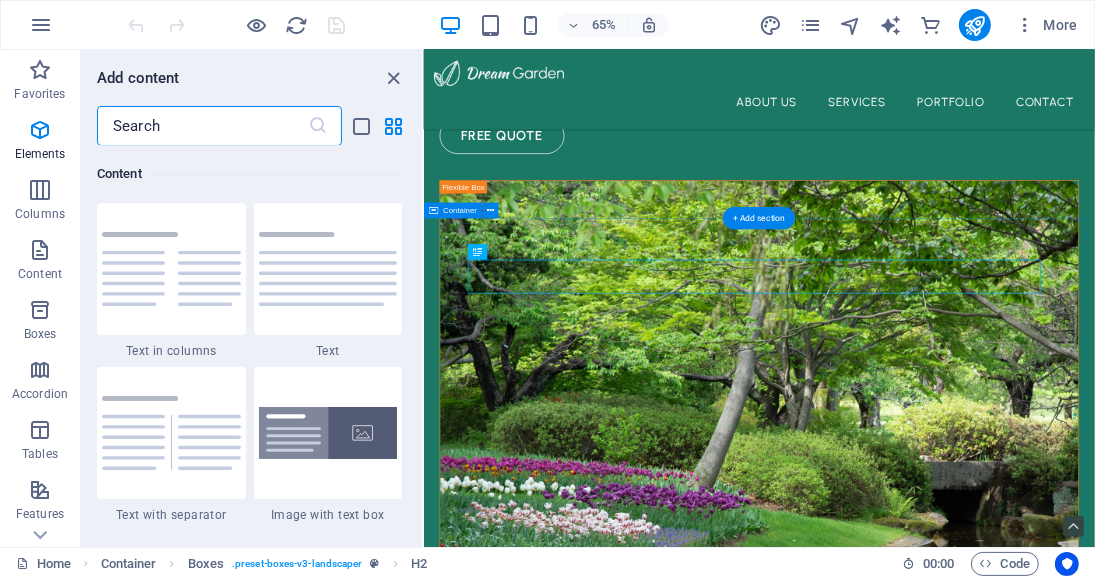 scroll, scrollTop: 3499, scrollLeft: 0, axis: vertical 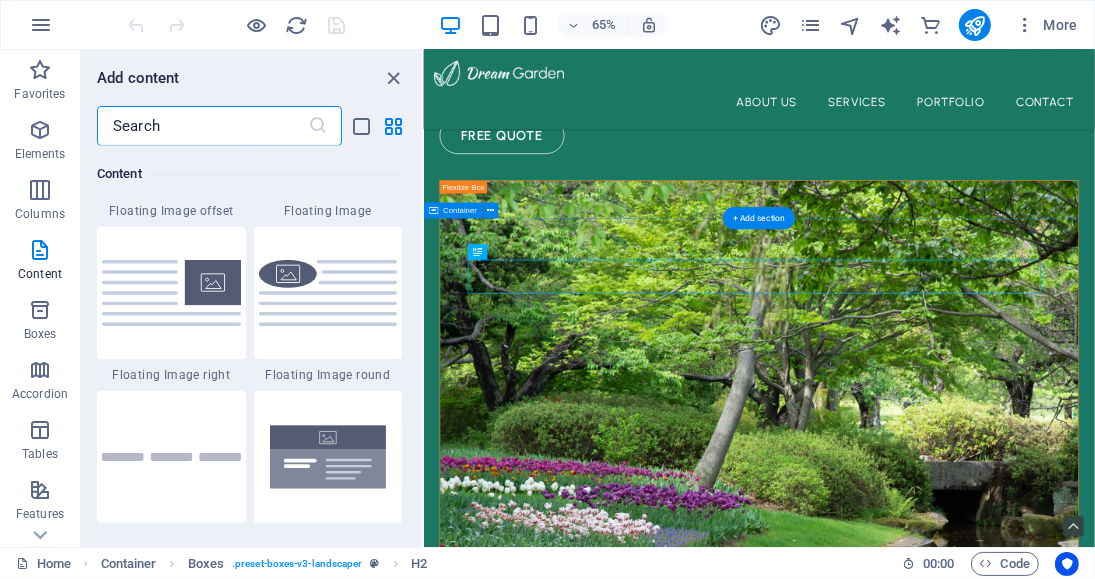 click at bounding box center (40, 430) 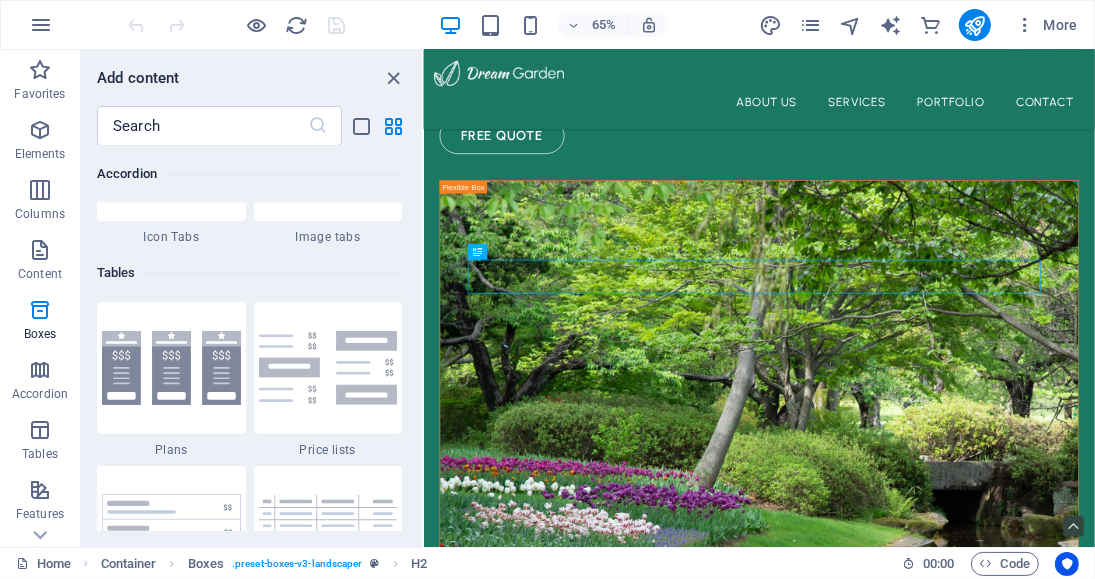 scroll, scrollTop: 6926, scrollLeft: 0, axis: vertical 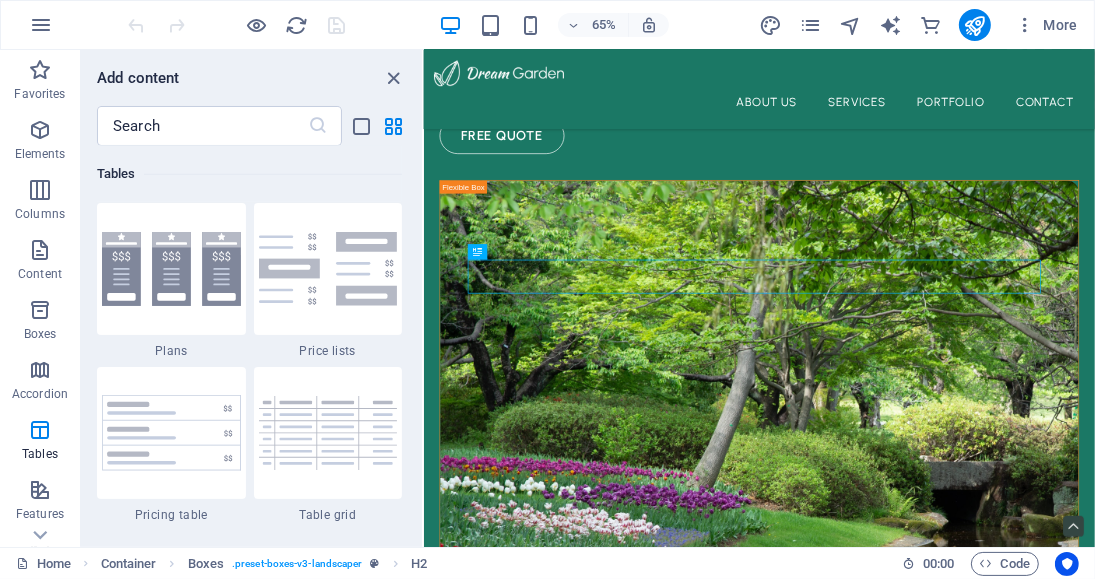 click at bounding box center (40, 130) 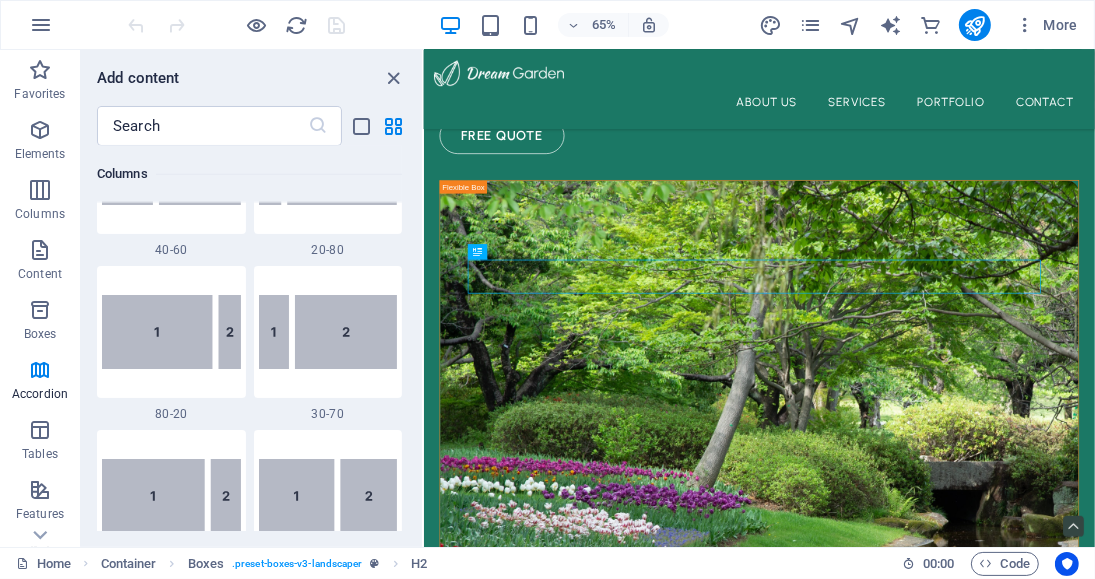 scroll, scrollTop: 213, scrollLeft: 0, axis: vertical 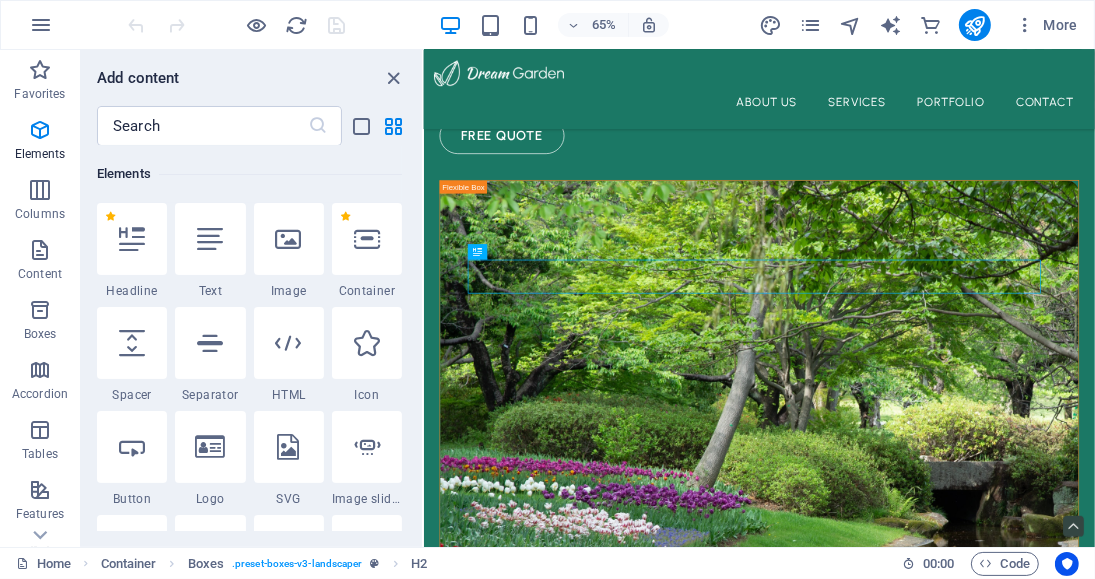 click on "Columns" at bounding box center (40, 202) 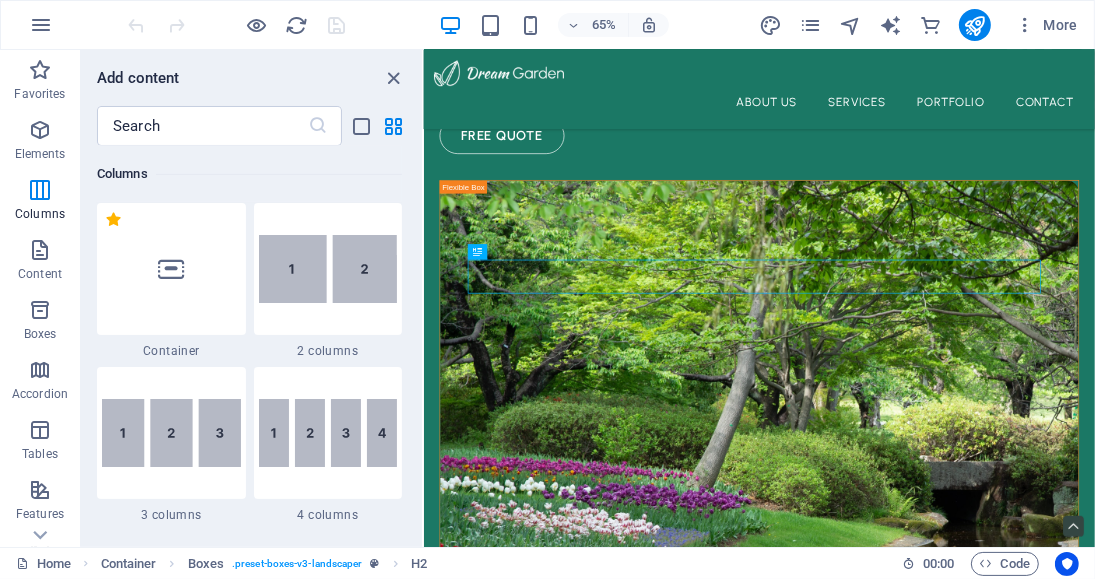 click on "Content" at bounding box center (40, 274) 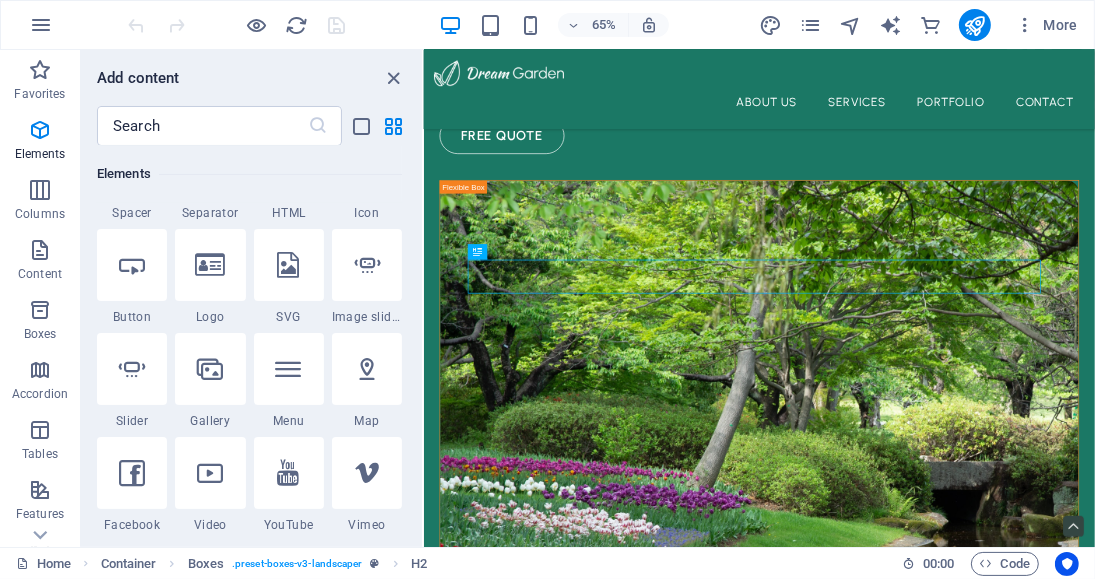 scroll, scrollTop: 398, scrollLeft: 0, axis: vertical 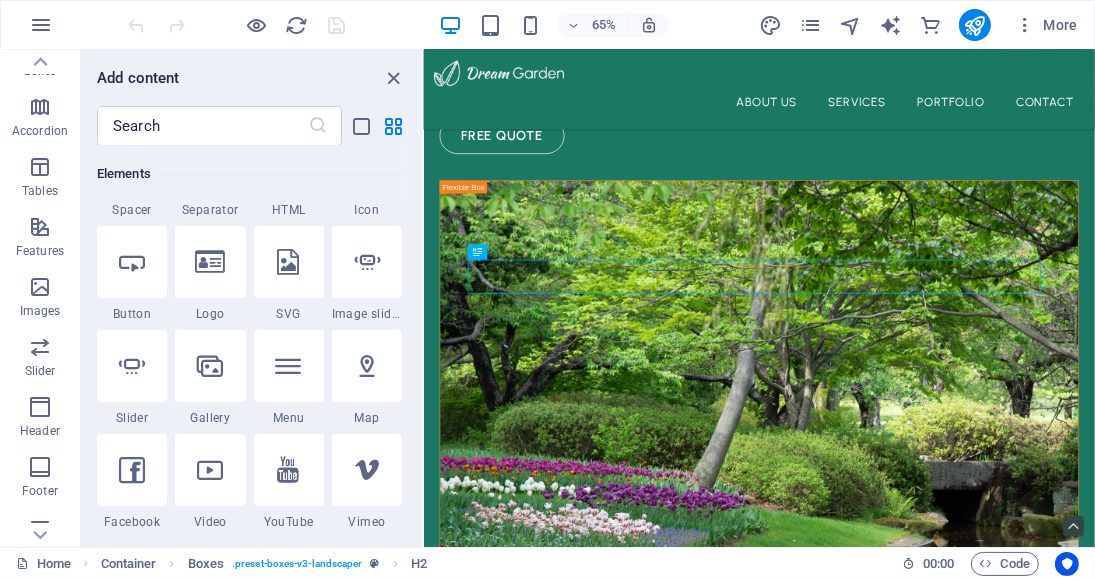 click at bounding box center (40, 227) 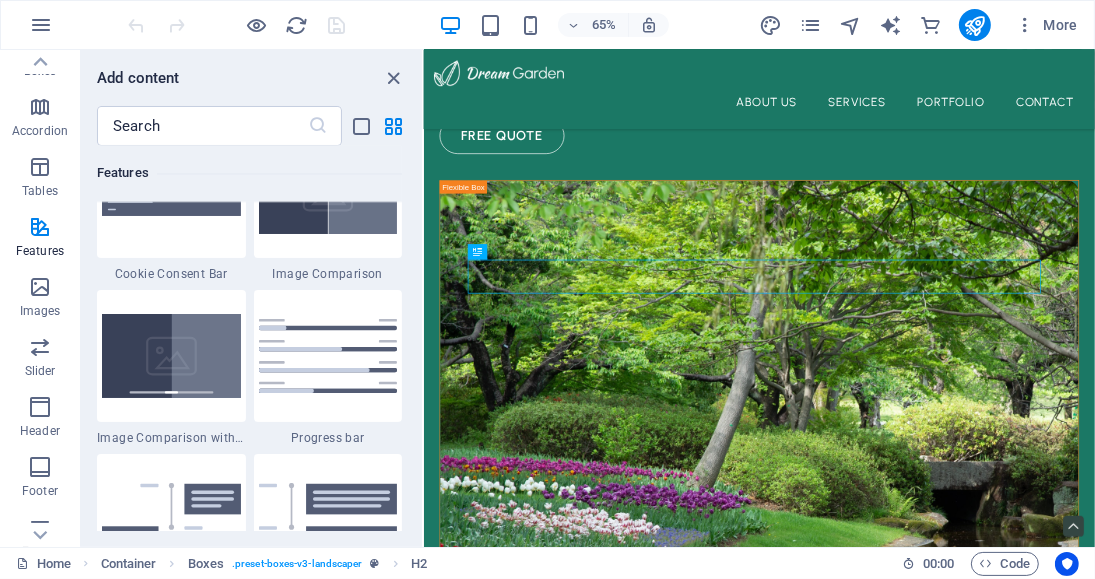 scroll, scrollTop: 8202, scrollLeft: 0, axis: vertical 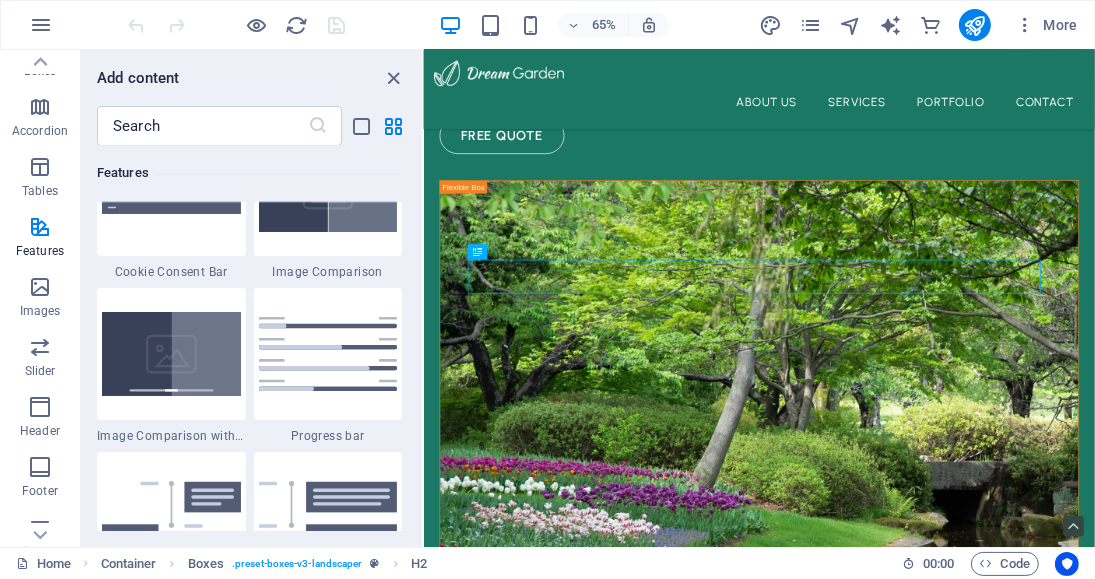 click on "About Us Services Portfolio Contact" at bounding box center (939, 131) 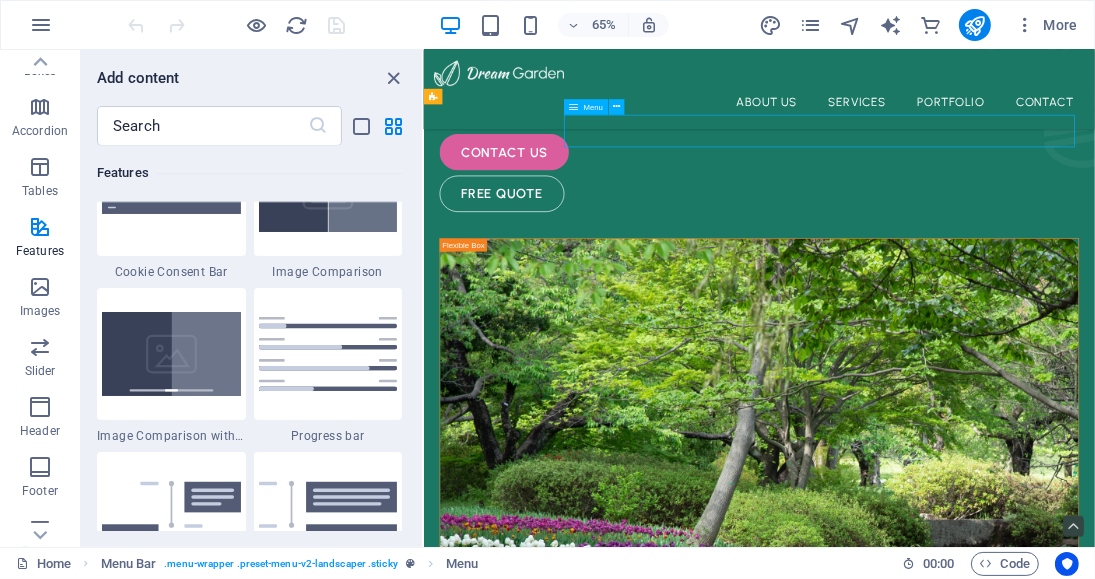 scroll, scrollTop: 332, scrollLeft: 0, axis: vertical 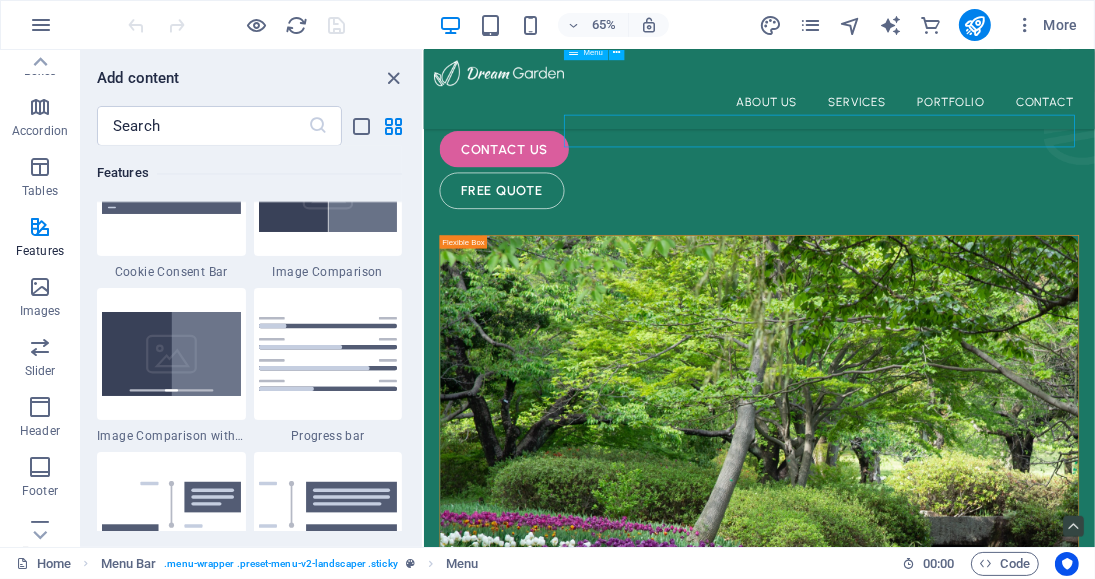 click on "Menu" at bounding box center [586, 53] 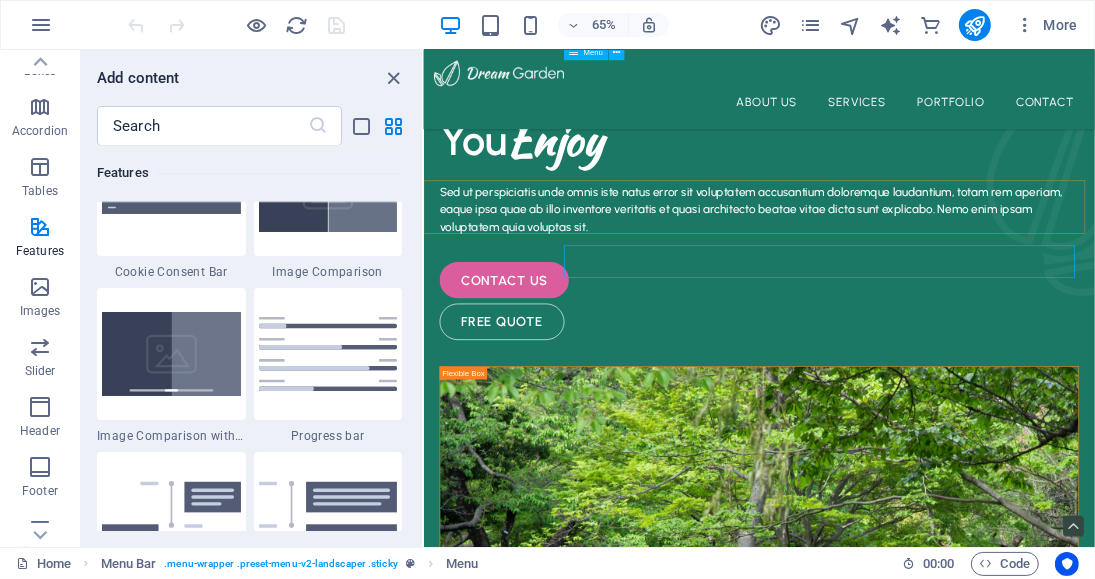 scroll, scrollTop: 131, scrollLeft: 0, axis: vertical 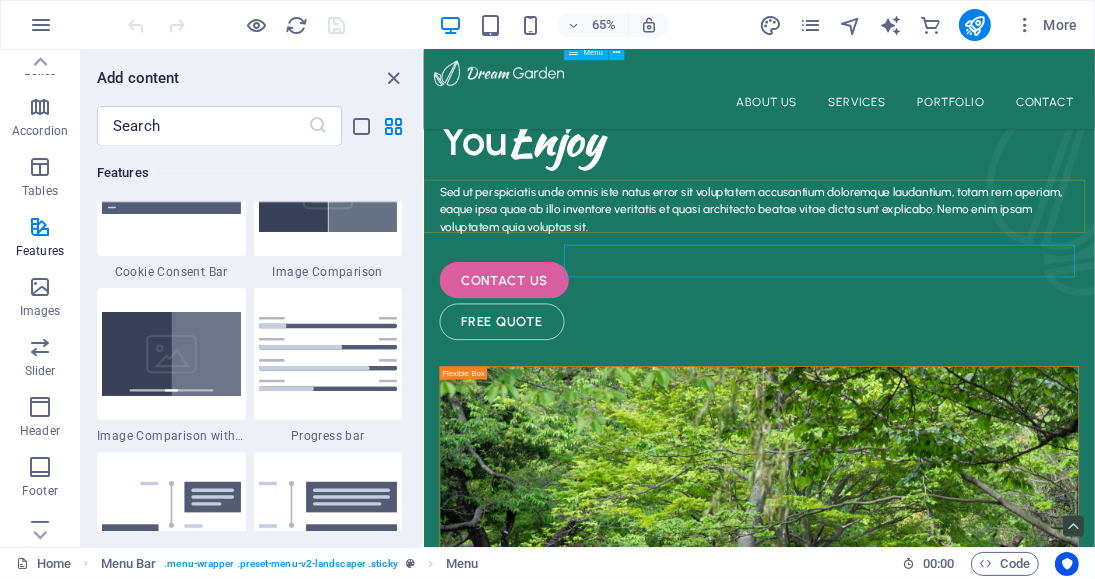 click at bounding box center [617, 53] 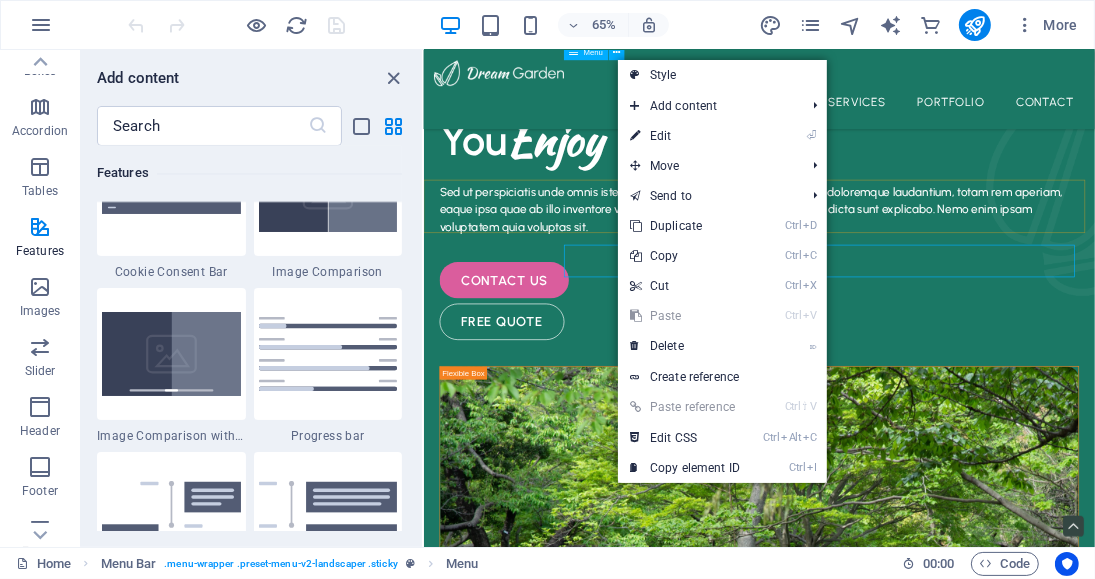 click on "Menu" at bounding box center [594, 53] 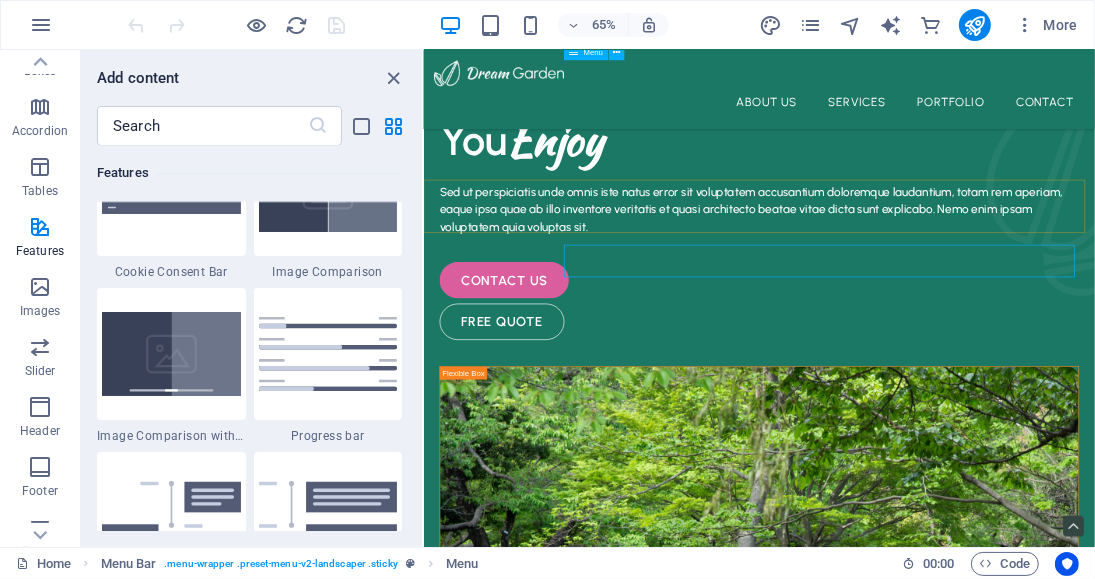 click at bounding box center [574, 53] 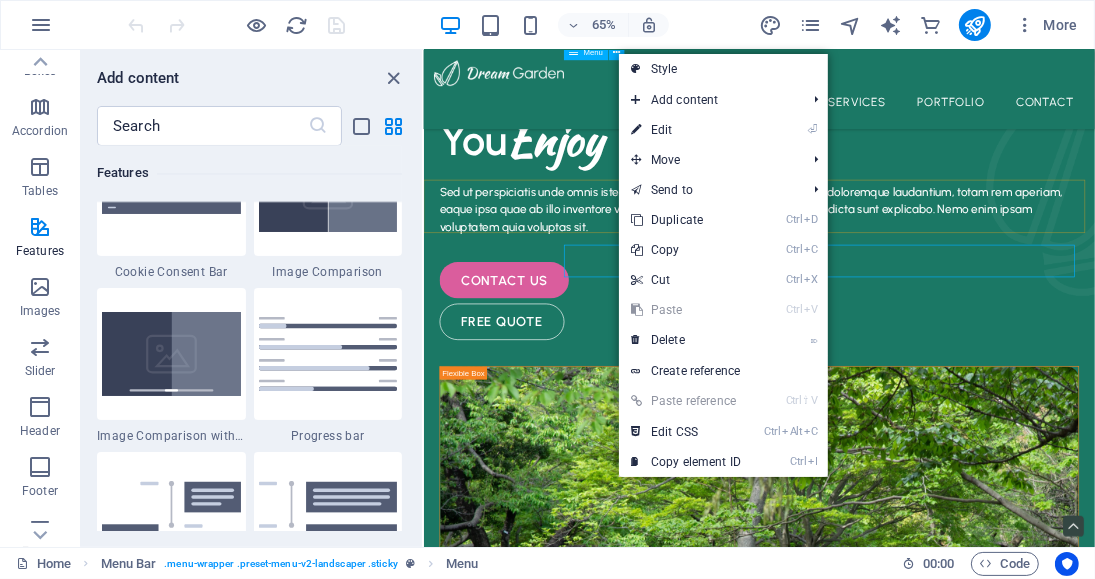 click on "Add content Ctrl 1  Headline Ctrl 2  Text Ctrl 3  Image Ctrl 4  Container Ctrl 5  Spacer Ctrl 6  Separator Ctrl 7  HTML Ctrl 8  Icon Ctrl 9  Button Ctrl ⏎  More elements ...  Import from website" at bounding box center [723, 100] 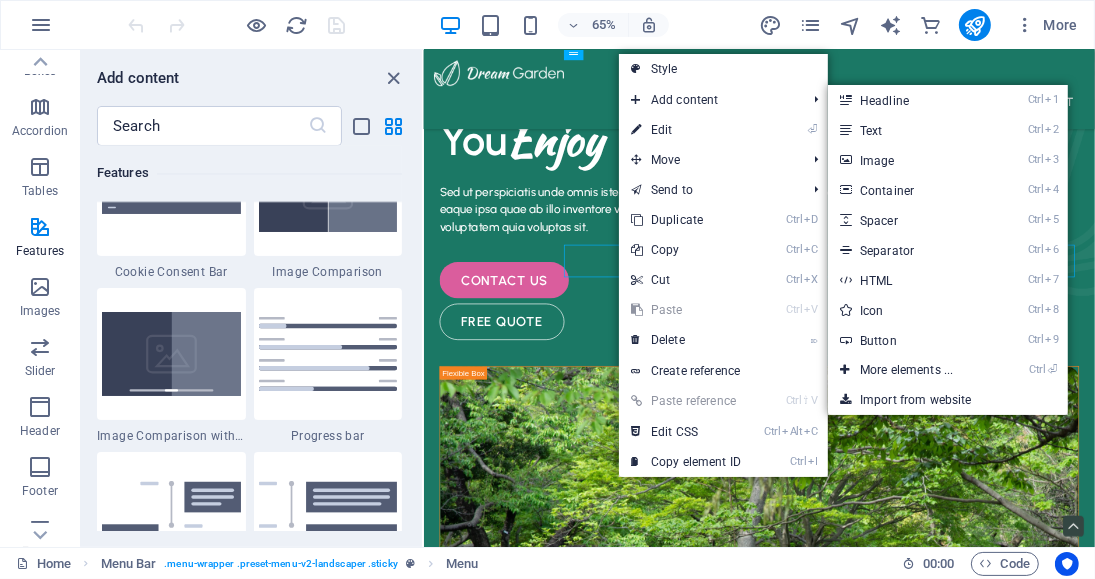 click on "⏎  Edit" at bounding box center [686, 130] 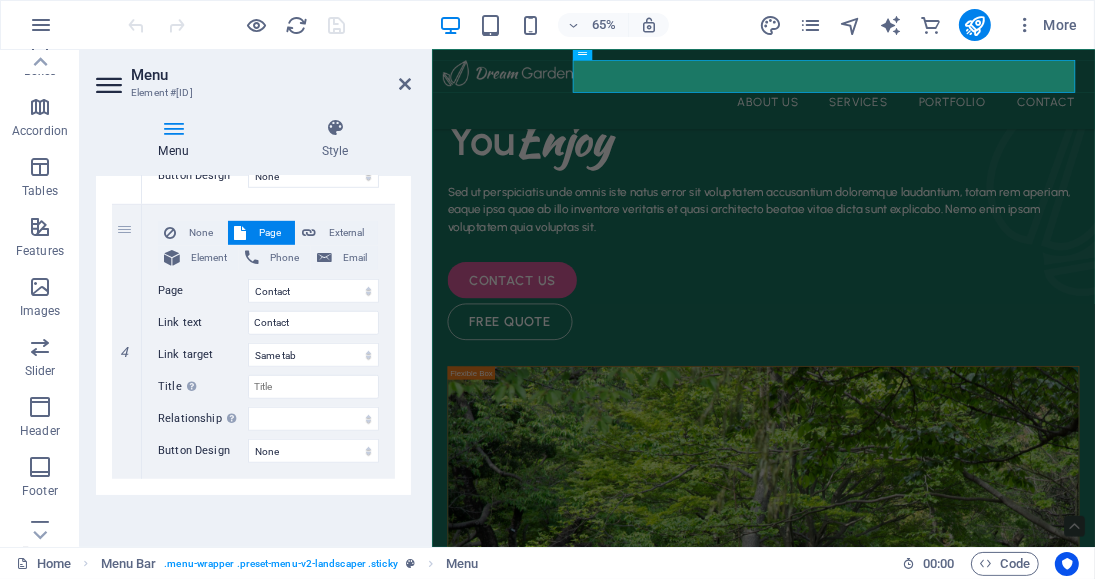 scroll, scrollTop: 989, scrollLeft: 0, axis: vertical 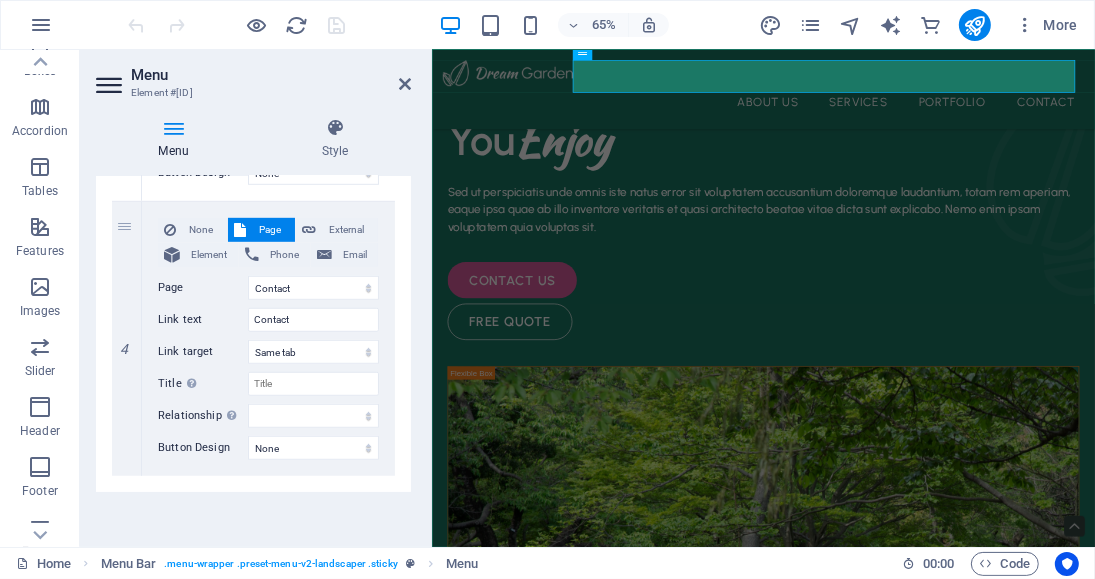 click at bounding box center [941, 243] 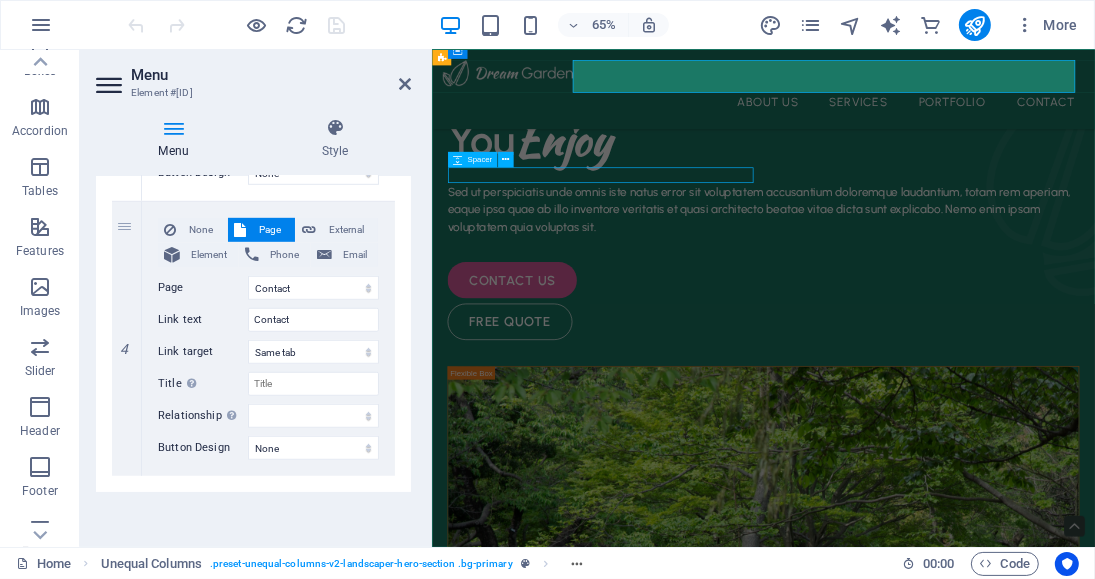 click on "About Us Services Portfolio Contact" at bounding box center [941, 131] 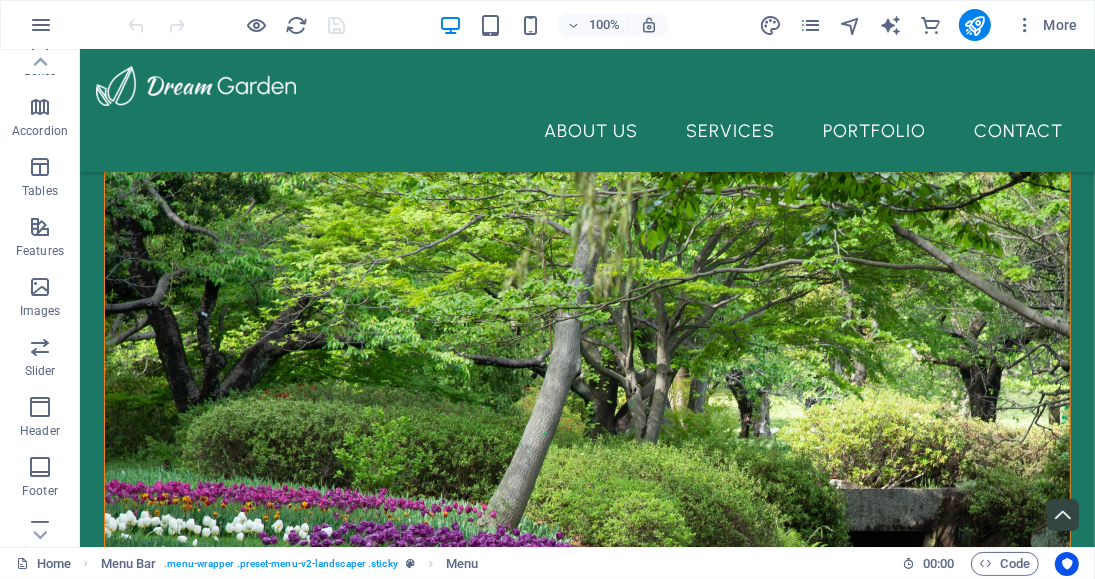 scroll, scrollTop: 612, scrollLeft: 0, axis: vertical 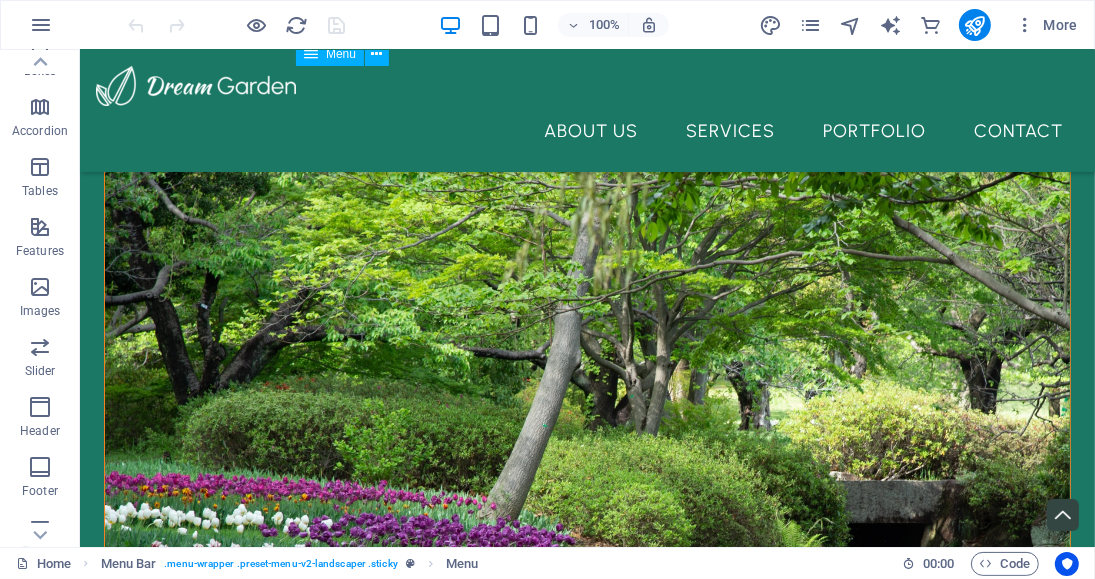 click at bounding box center [257, 1374] 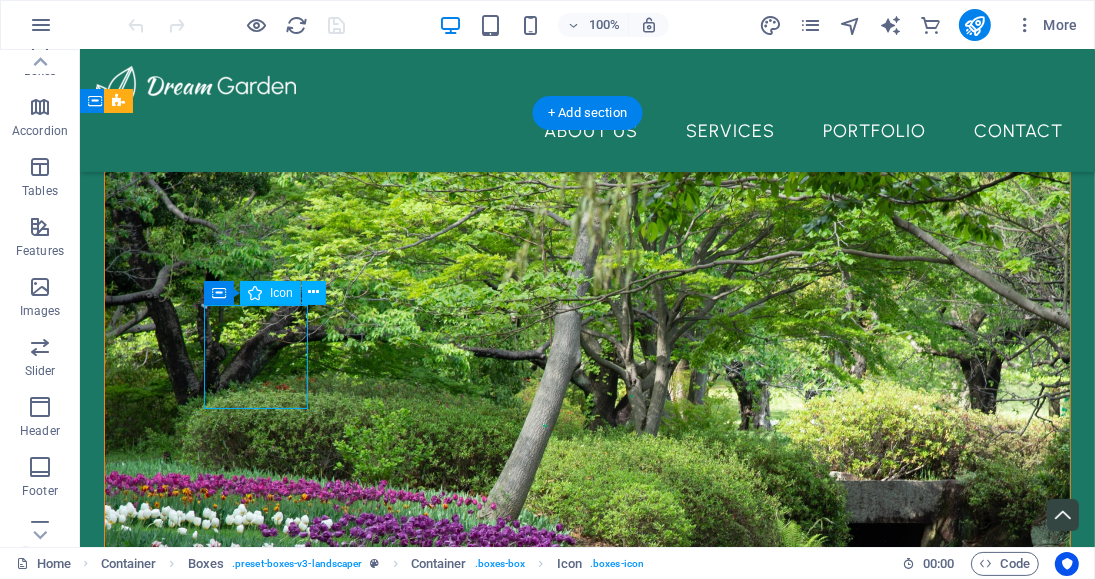click at bounding box center (313, 292) 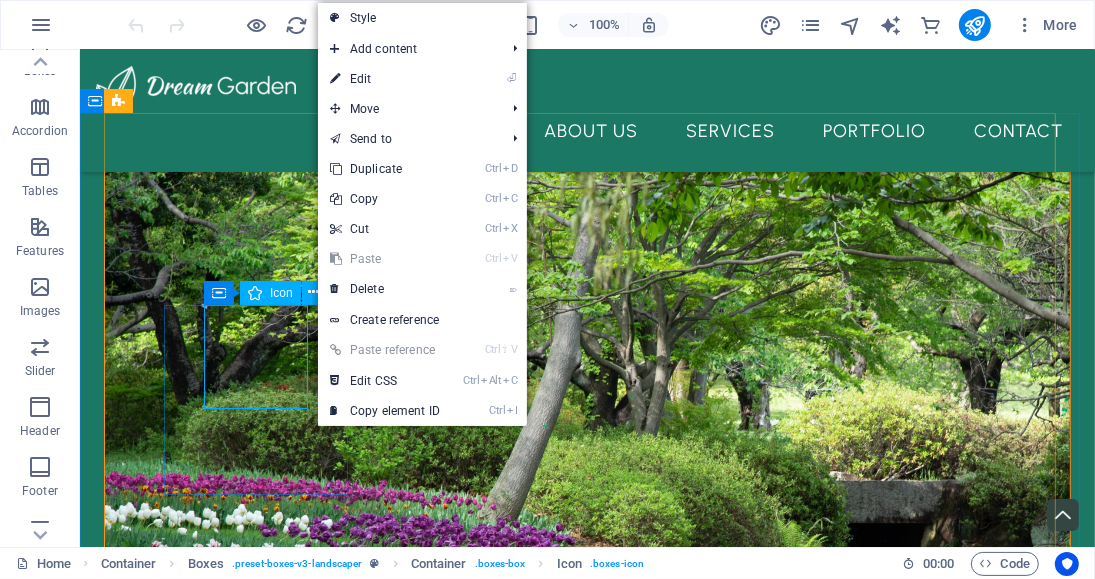 click on "⏎  Edit" at bounding box center (385, 79) 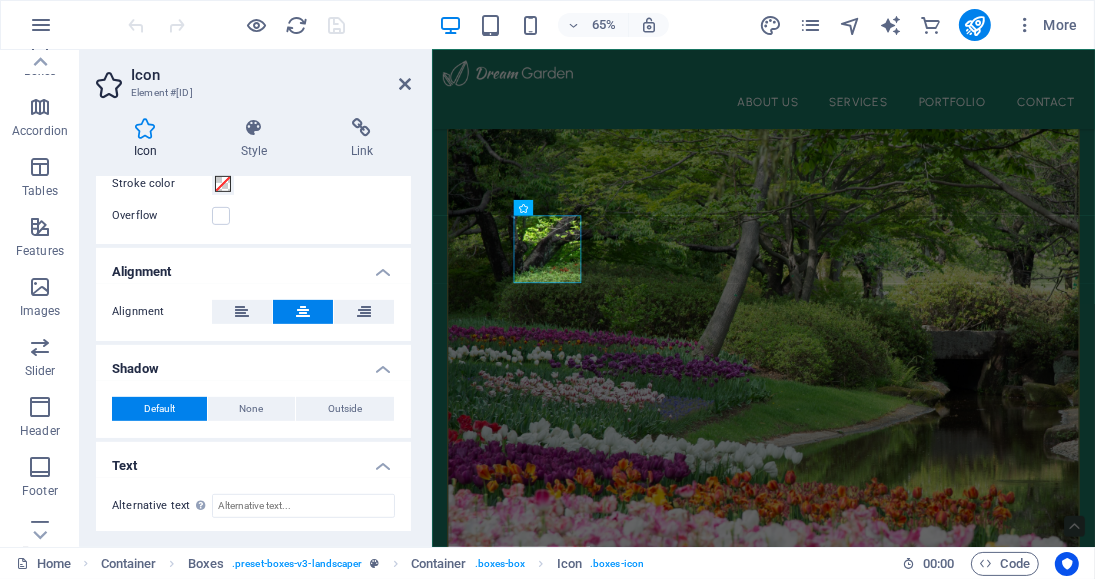 scroll, scrollTop: 691, scrollLeft: 0, axis: vertical 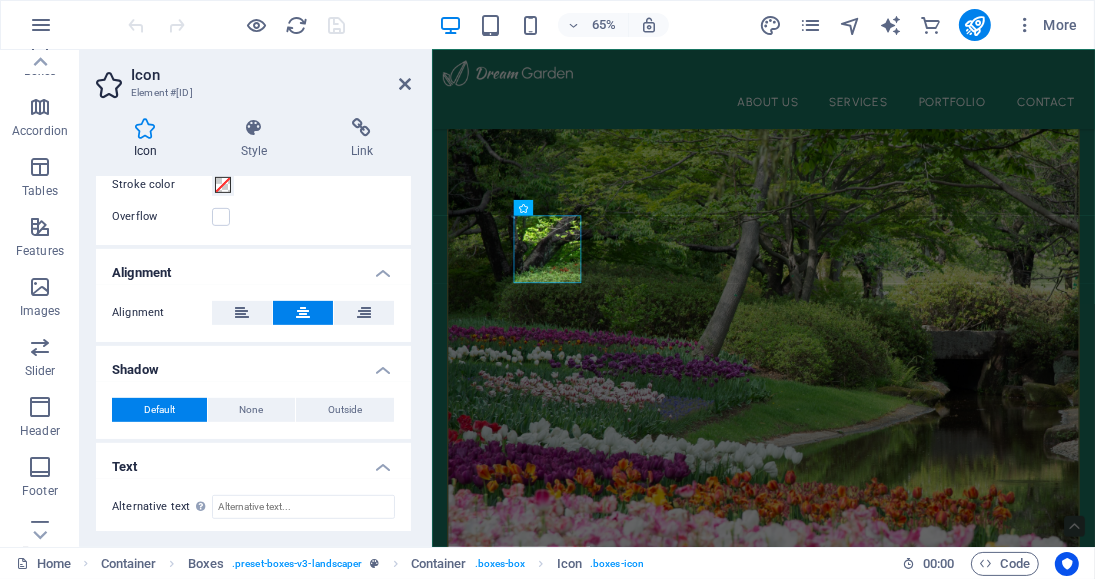 click at bounding box center [405, 84] 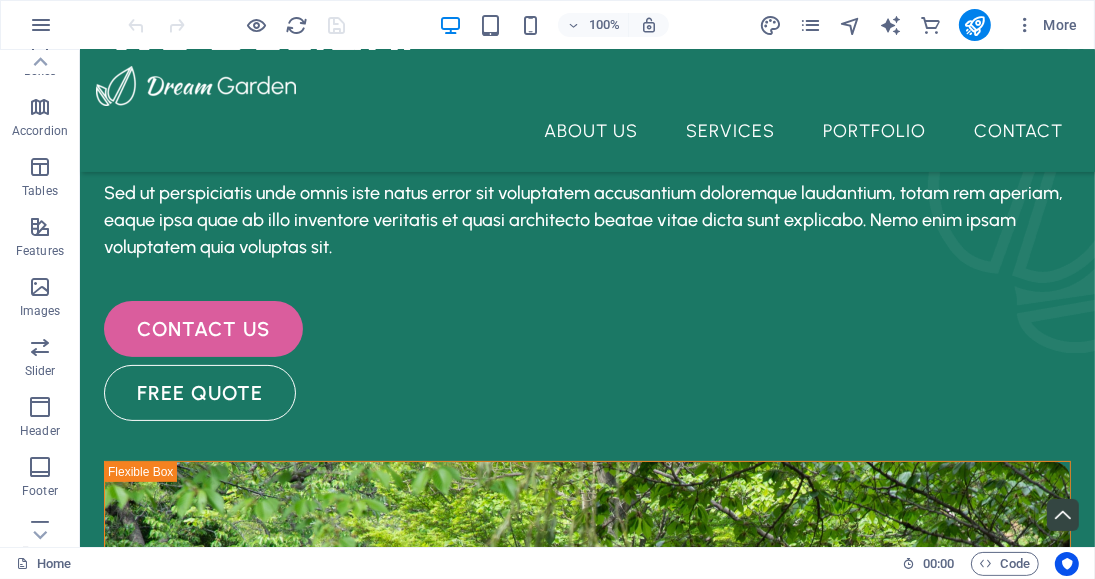 scroll, scrollTop: 0, scrollLeft: 0, axis: both 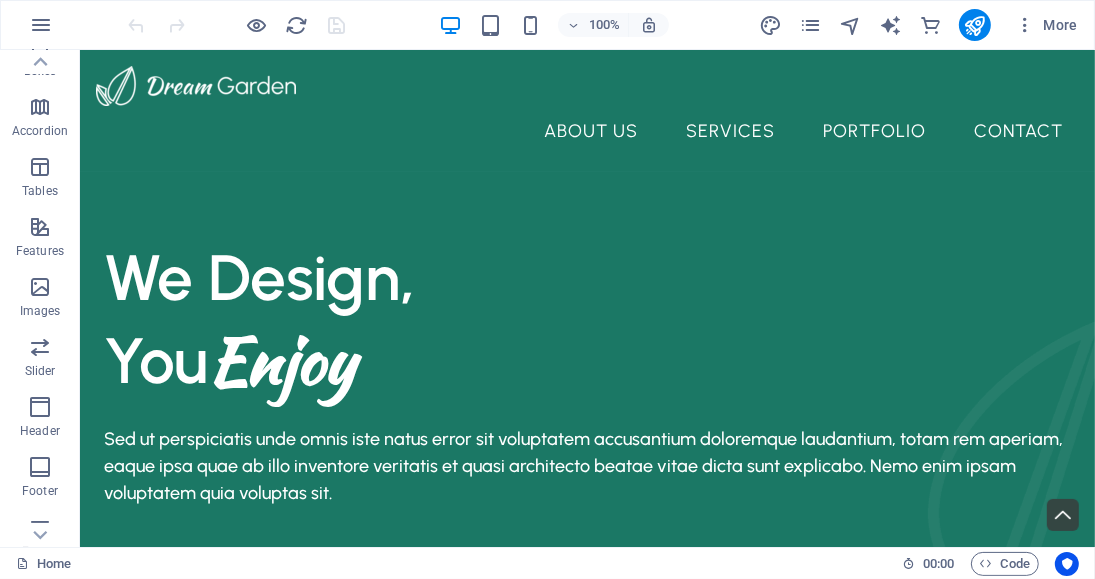click on "About Us Services Portfolio Contact" at bounding box center [586, 130] 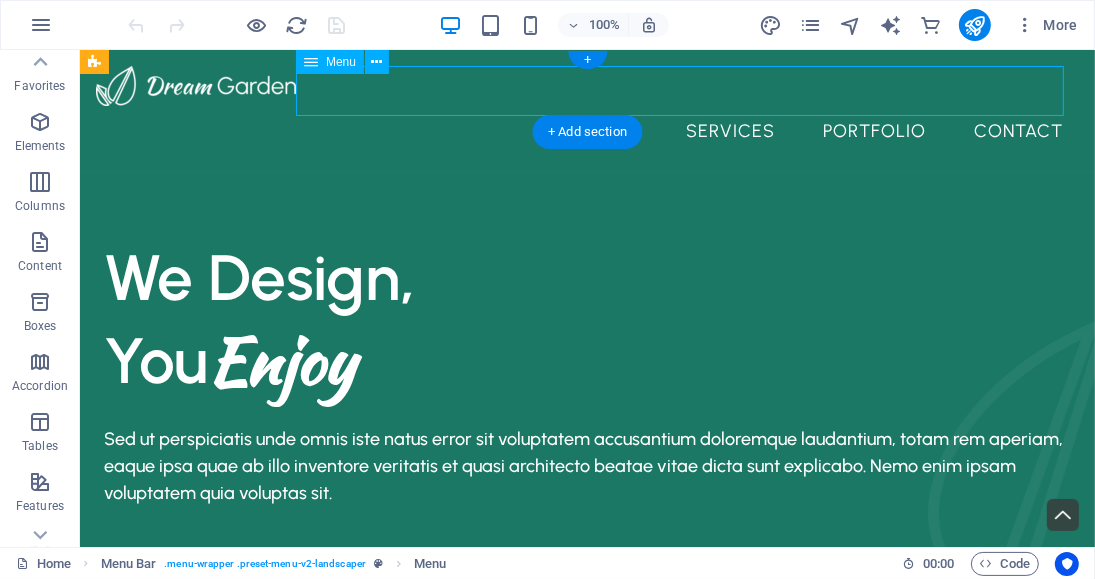 scroll, scrollTop: 0, scrollLeft: 0, axis: both 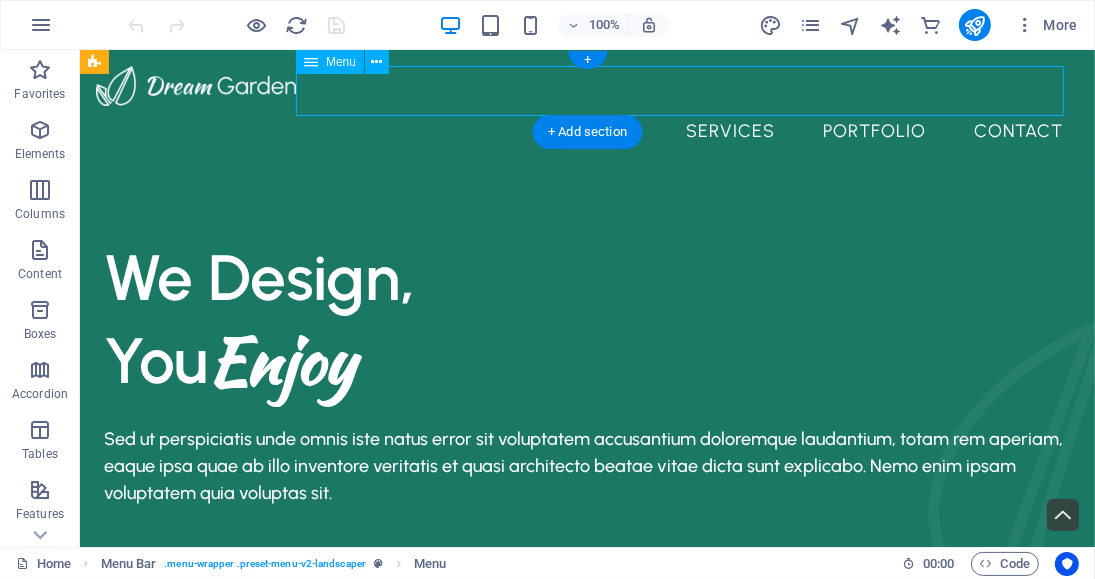 click at bounding box center (41, 25) 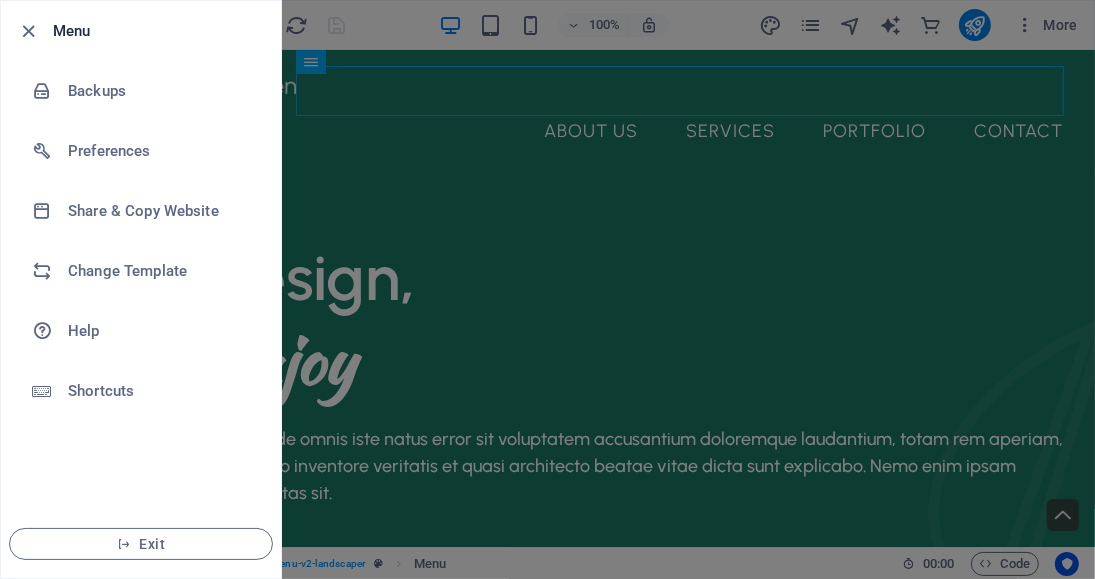 click on "Preferences" at bounding box center [160, 151] 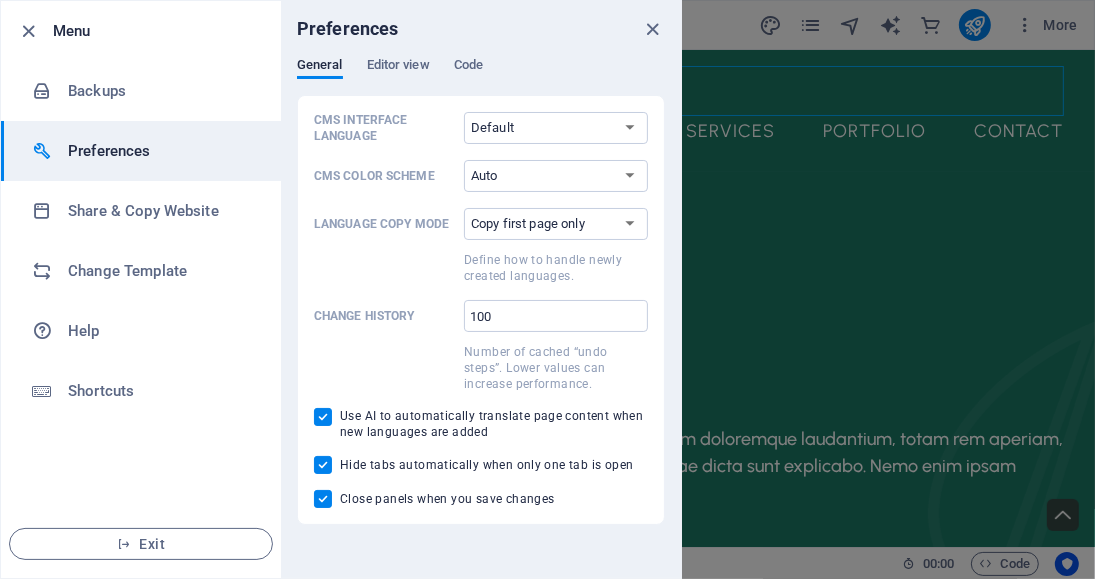 click on "Editor view" at bounding box center (398, 67) 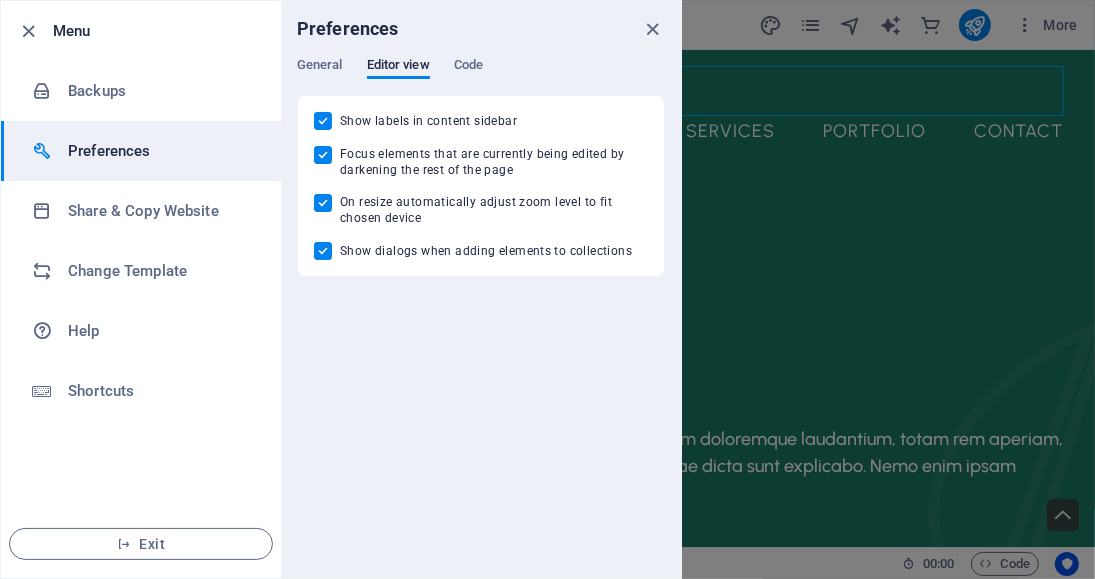 click on "Show labels in content sidebar" at bounding box center [327, 121] 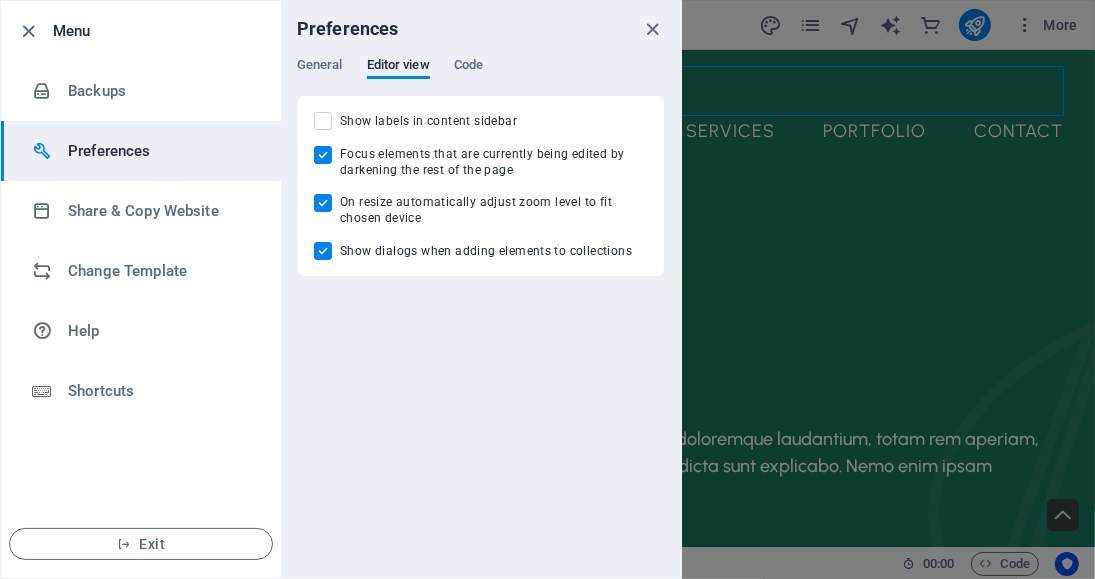 click on "On resize automatically adjust zoom level to fit chosen device" at bounding box center [327, 203] 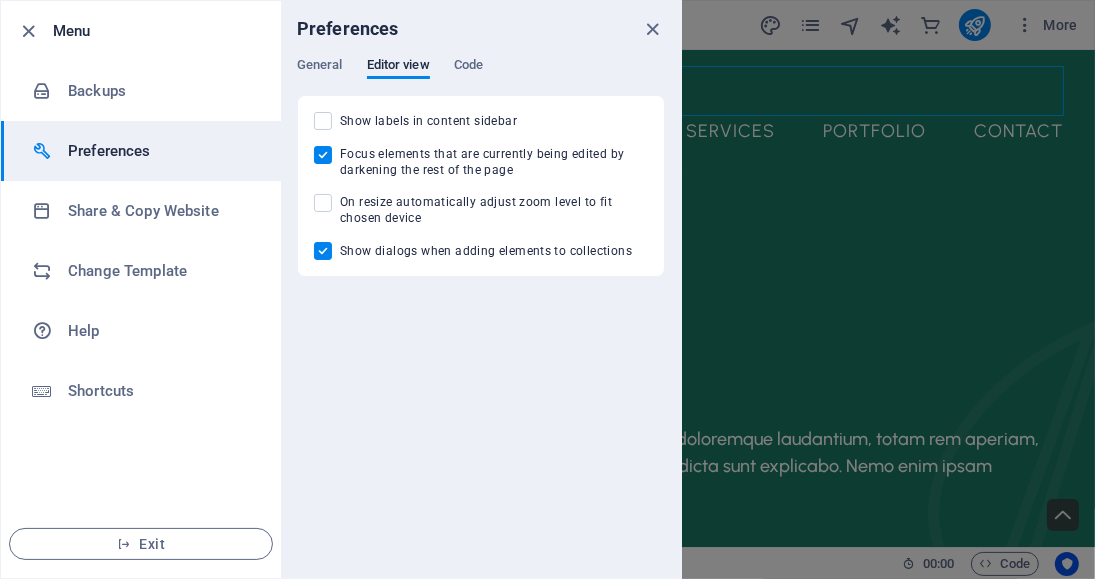 click on "Code" at bounding box center [468, 67] 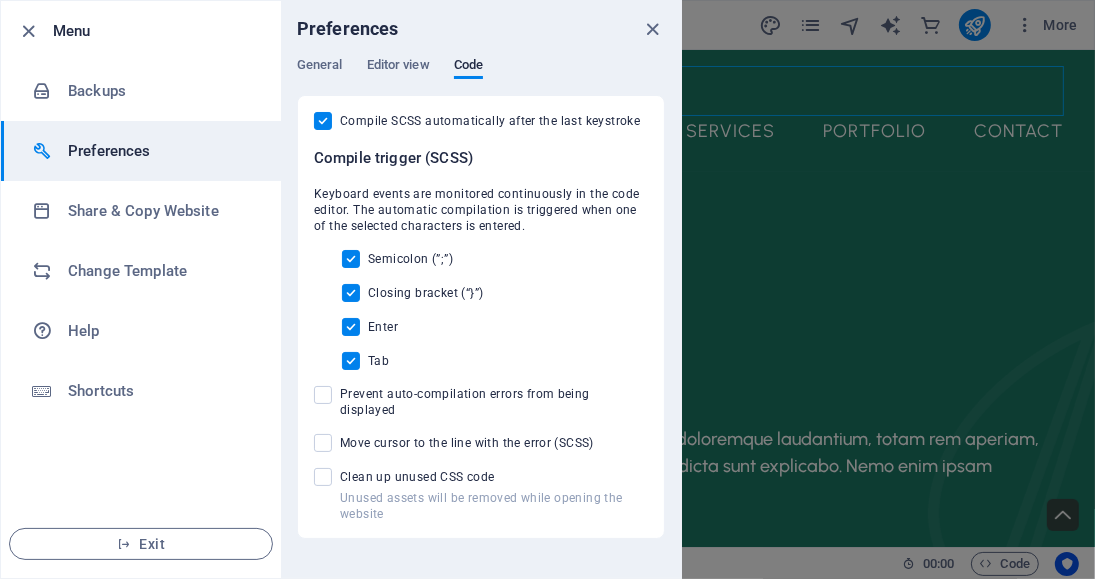 click at bounding box center [323, 395] 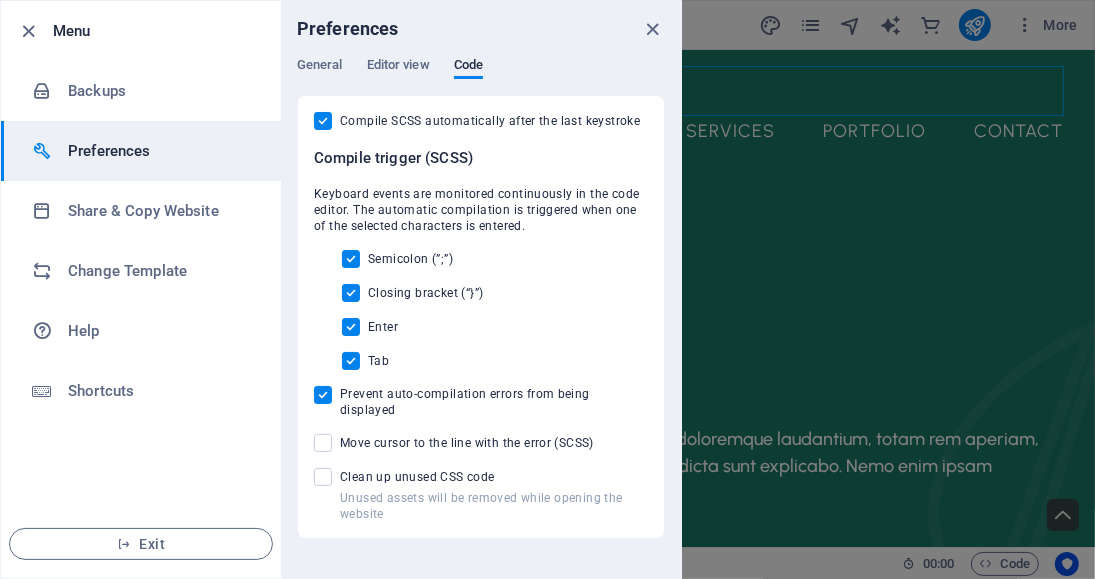 click on "Unused assets will be removed while opening the website Clean up unused CSS code" at bounding box center [327, 477] 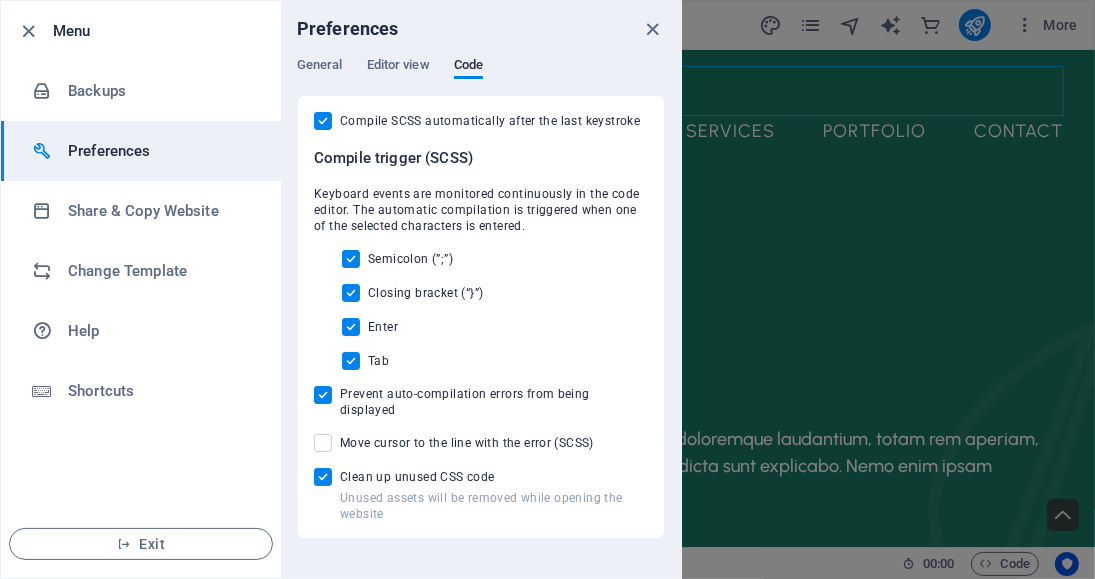 click on "General" at bounding box center (320, 67) 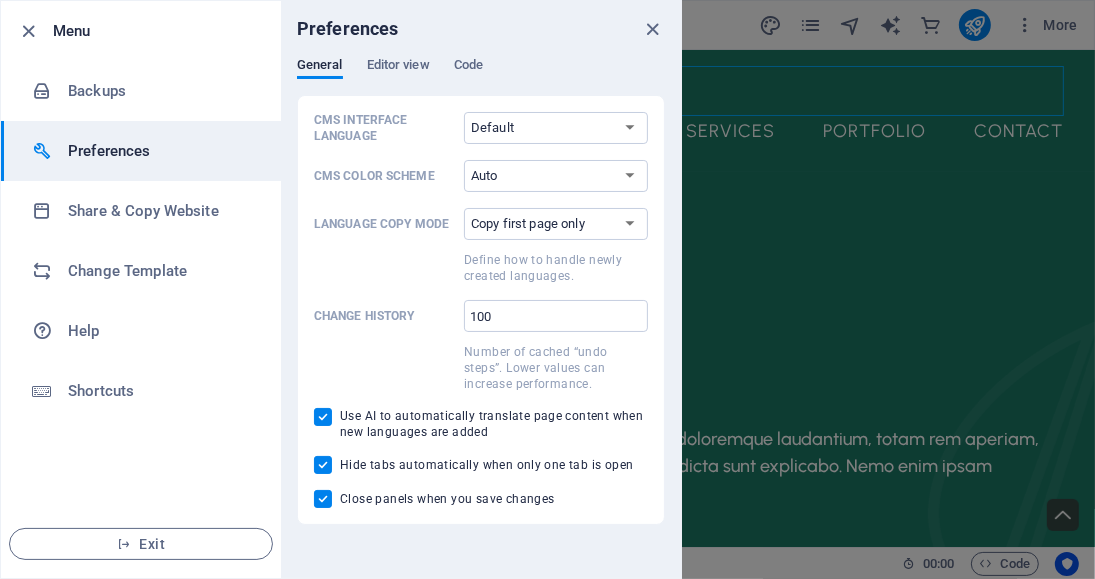 click on "Default Deutsch English Español Français Magyar Italiano Nederlands Polski Português русский язык Svenska Türkçe 日本語" at bounding box center [556, 128] 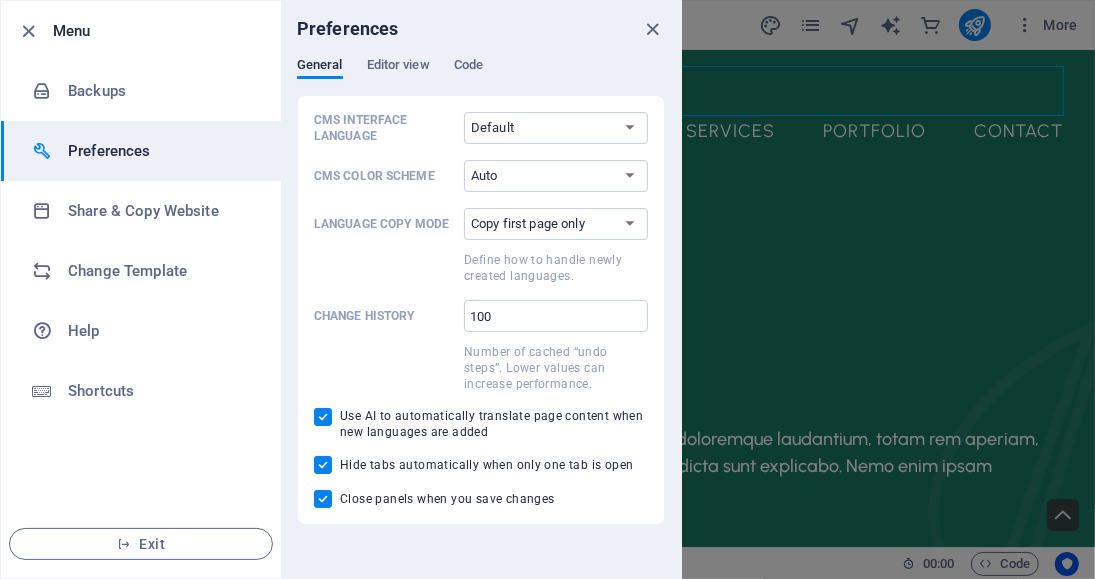 click on "Auto Dark Light" at bounding box center (556, 176) 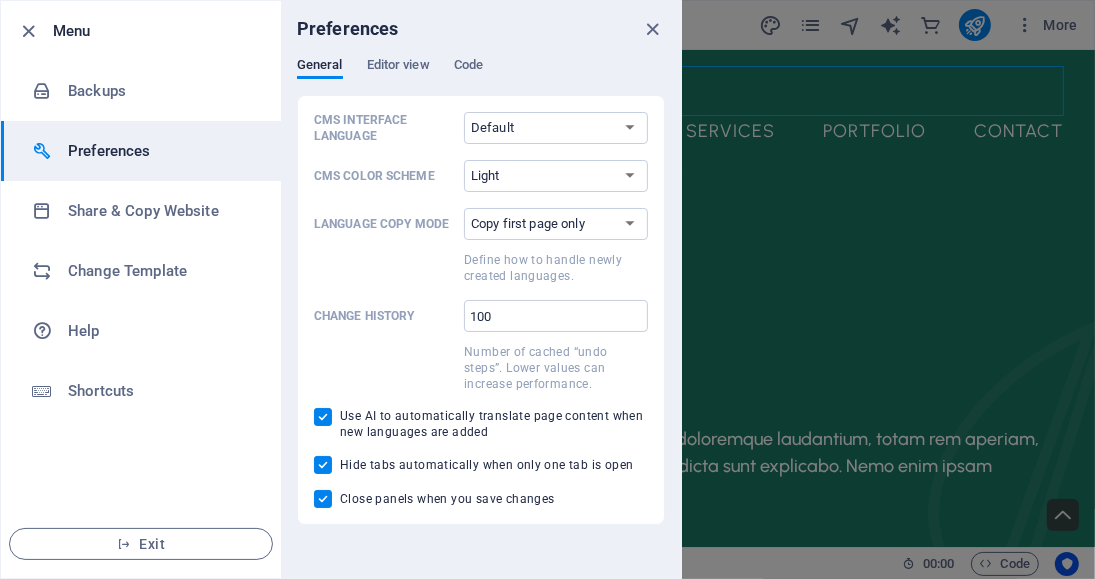 click on "Auto Dark Light" at bounding box center (556, 176) 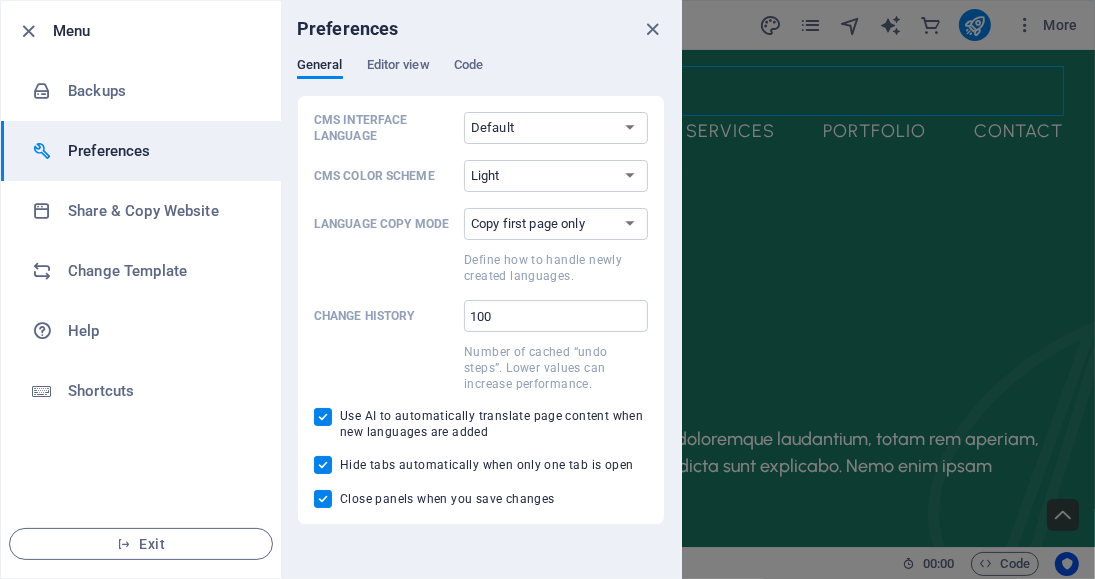 click on "Copy first page only Copy all pages" at bounding box center (556, 224) 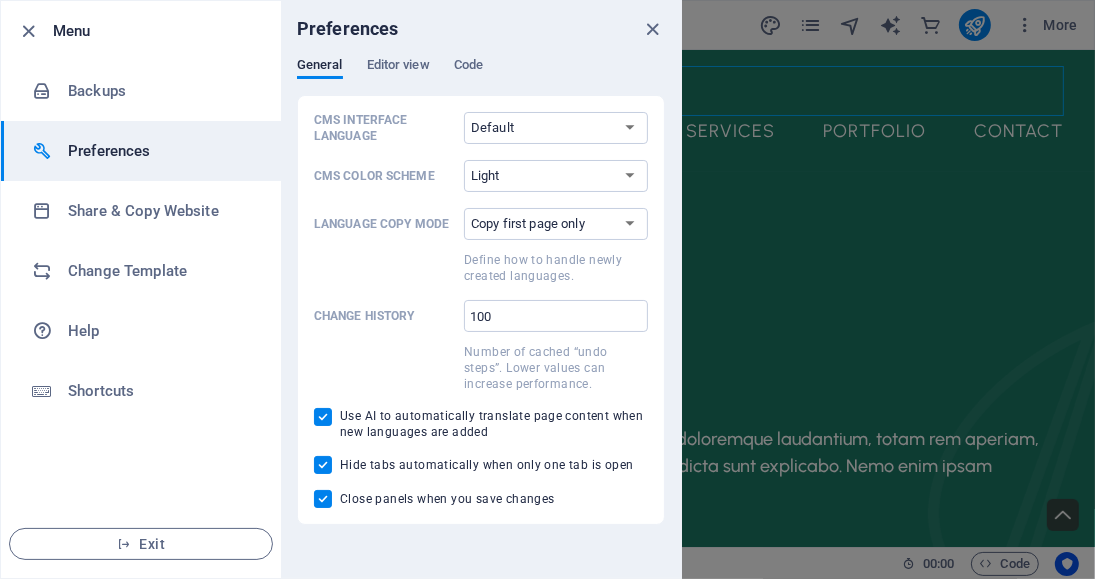 click on "Copy first page only Copy all pages" at bounding box center [556, 224] 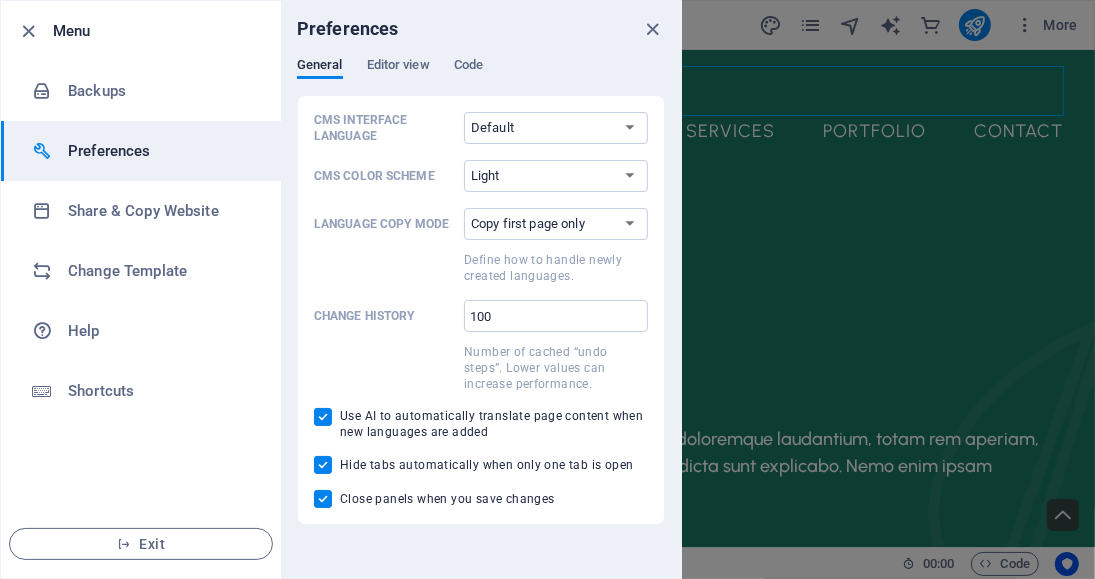 click on "Auto Dark Light" at bounding box center [556, 176] 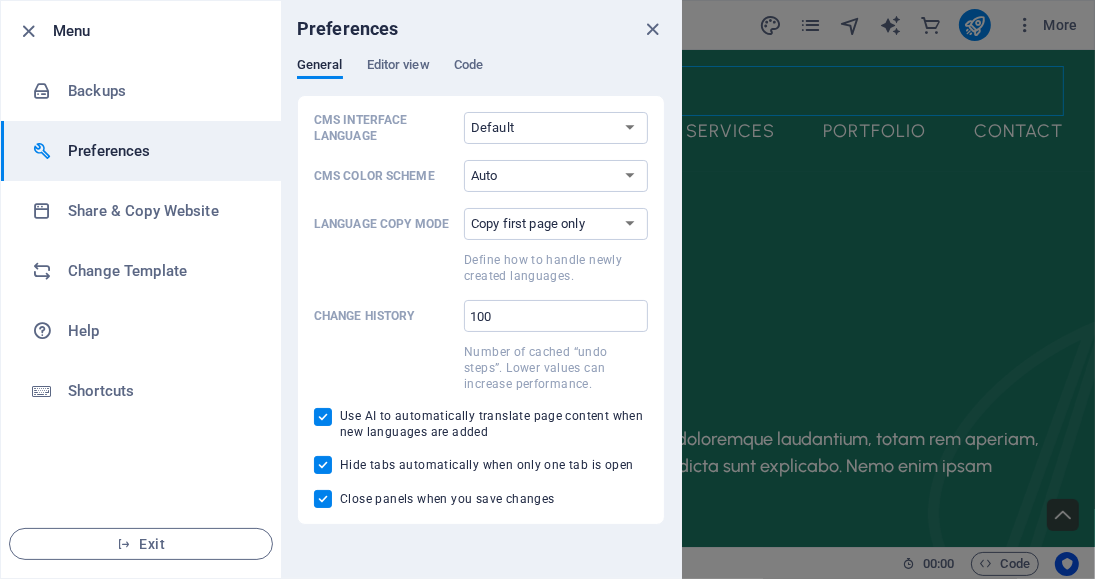 click on "Auto Dark Light" at bounding box center [556, 176] 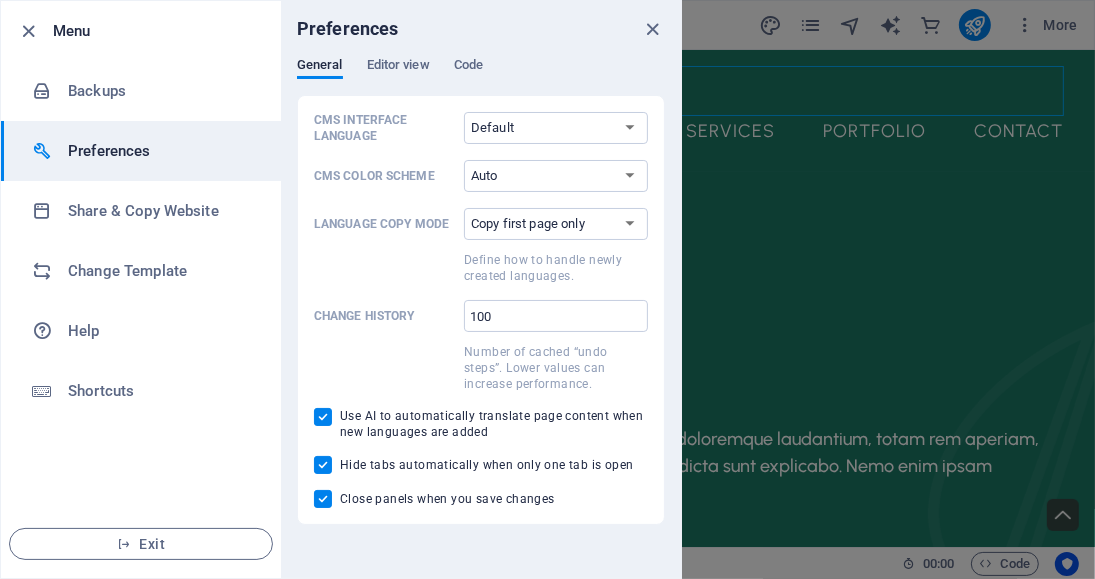 click on "Hide tabs automatically when only one tab is open" at bounding box center [327, 465] 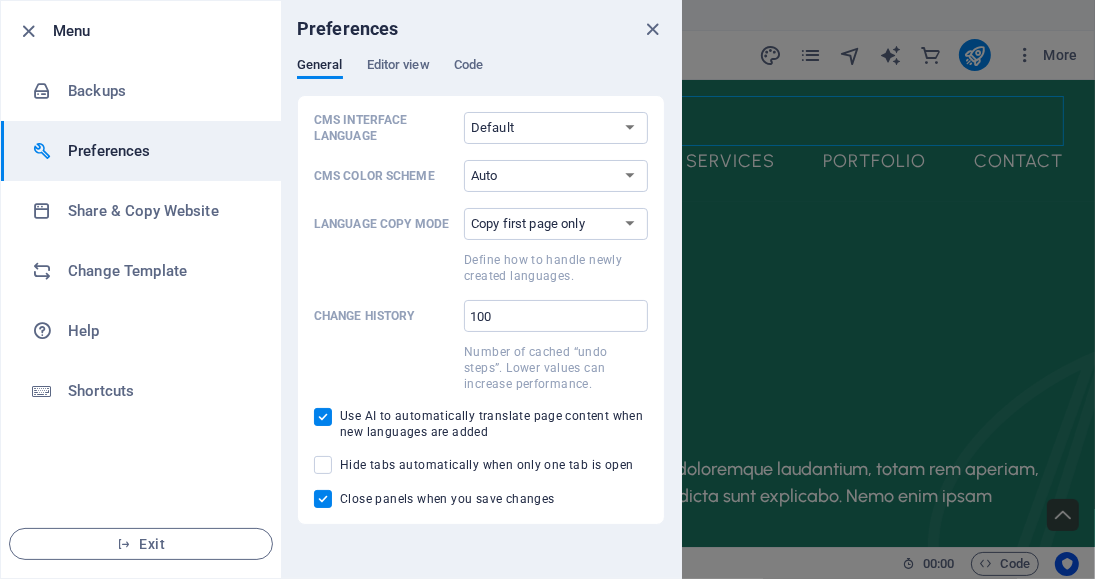 click at bounding box center [323, 465] 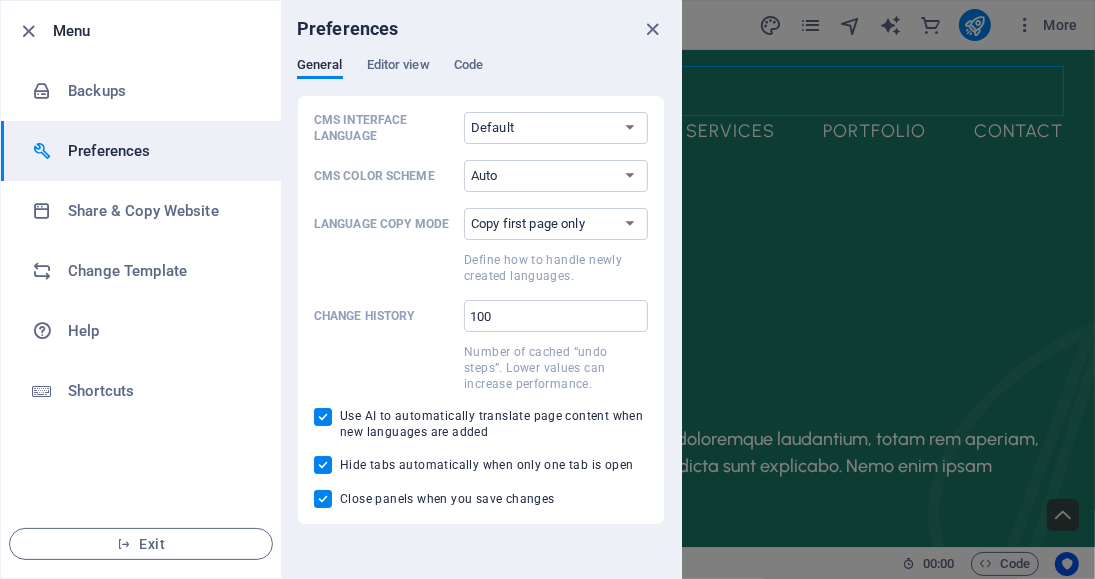 click on "Hide tabs automatically when only one tab is open" at bounding box center [327, 465] 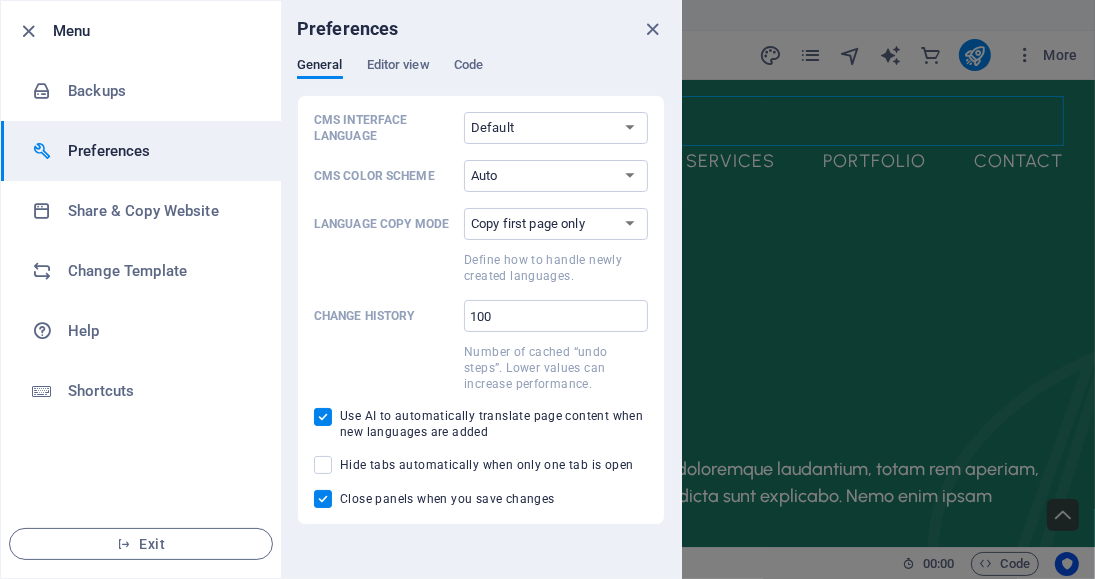 click on "Backups" at bounding box center (160, 91) 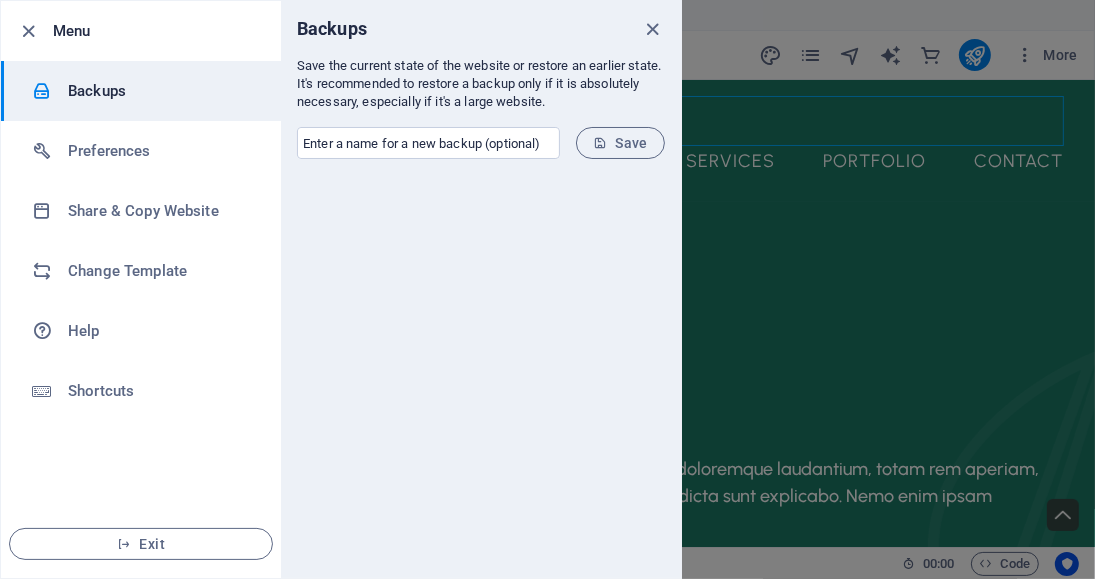 click at bounding box center [428, 143] 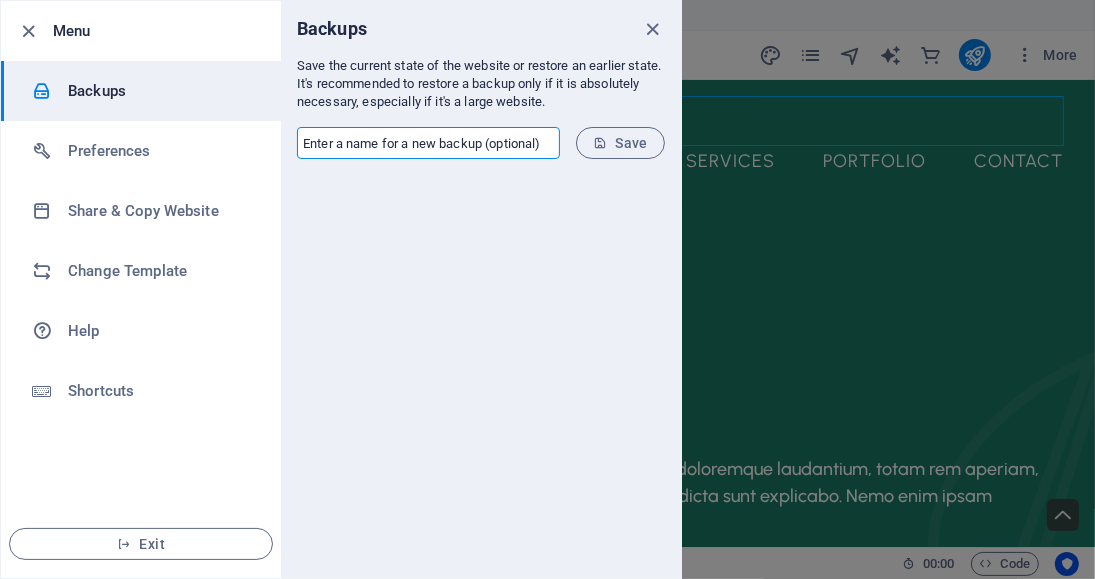 click at bounding box center [29, 31] 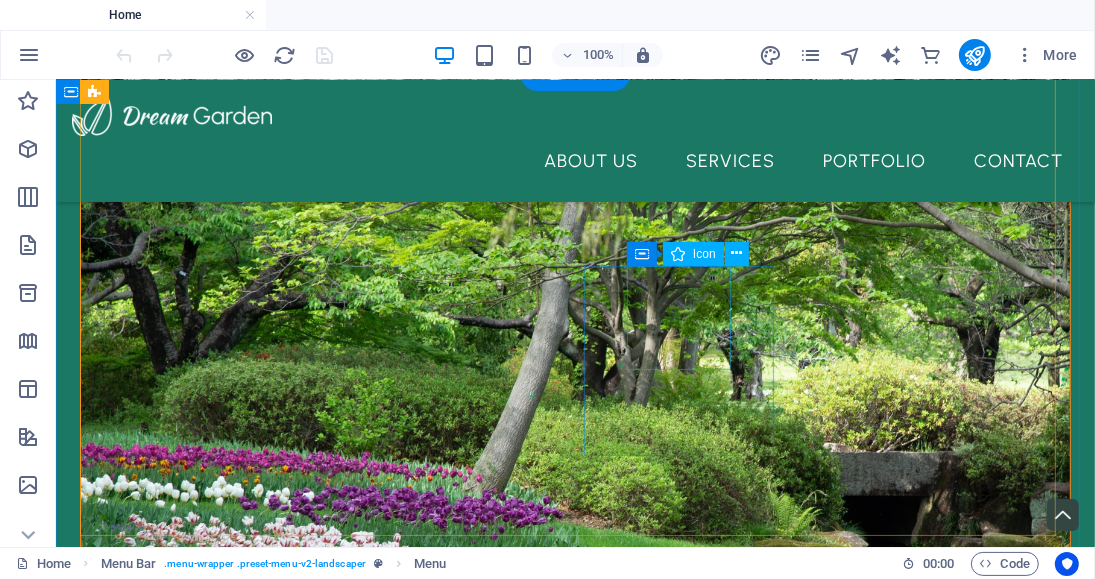 scroll, scrollTop: 900, scrollLeft: 0, axis: vertical 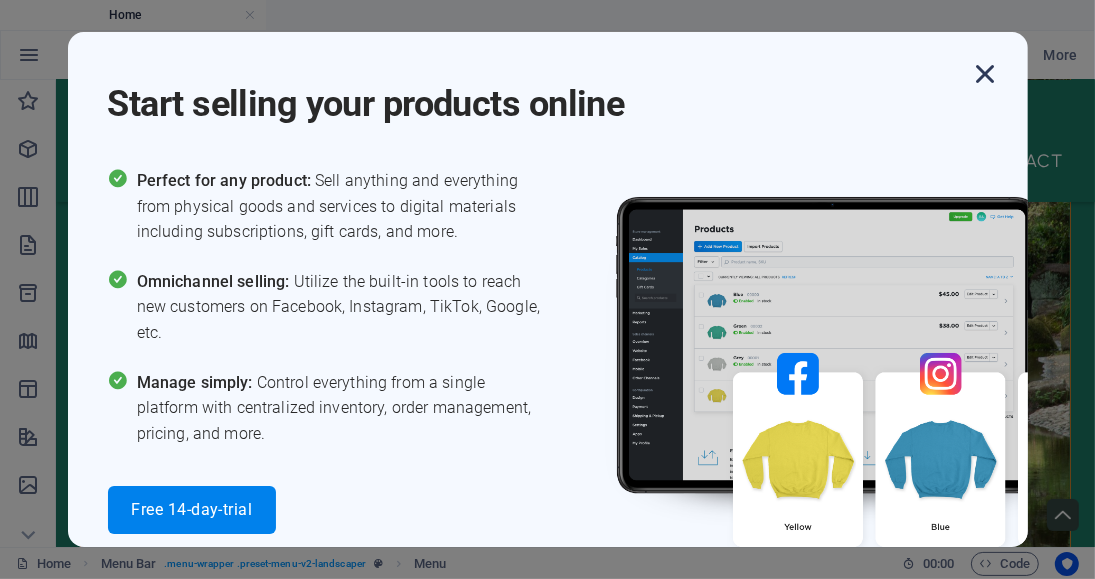 click at bounding box center [986, 74] 